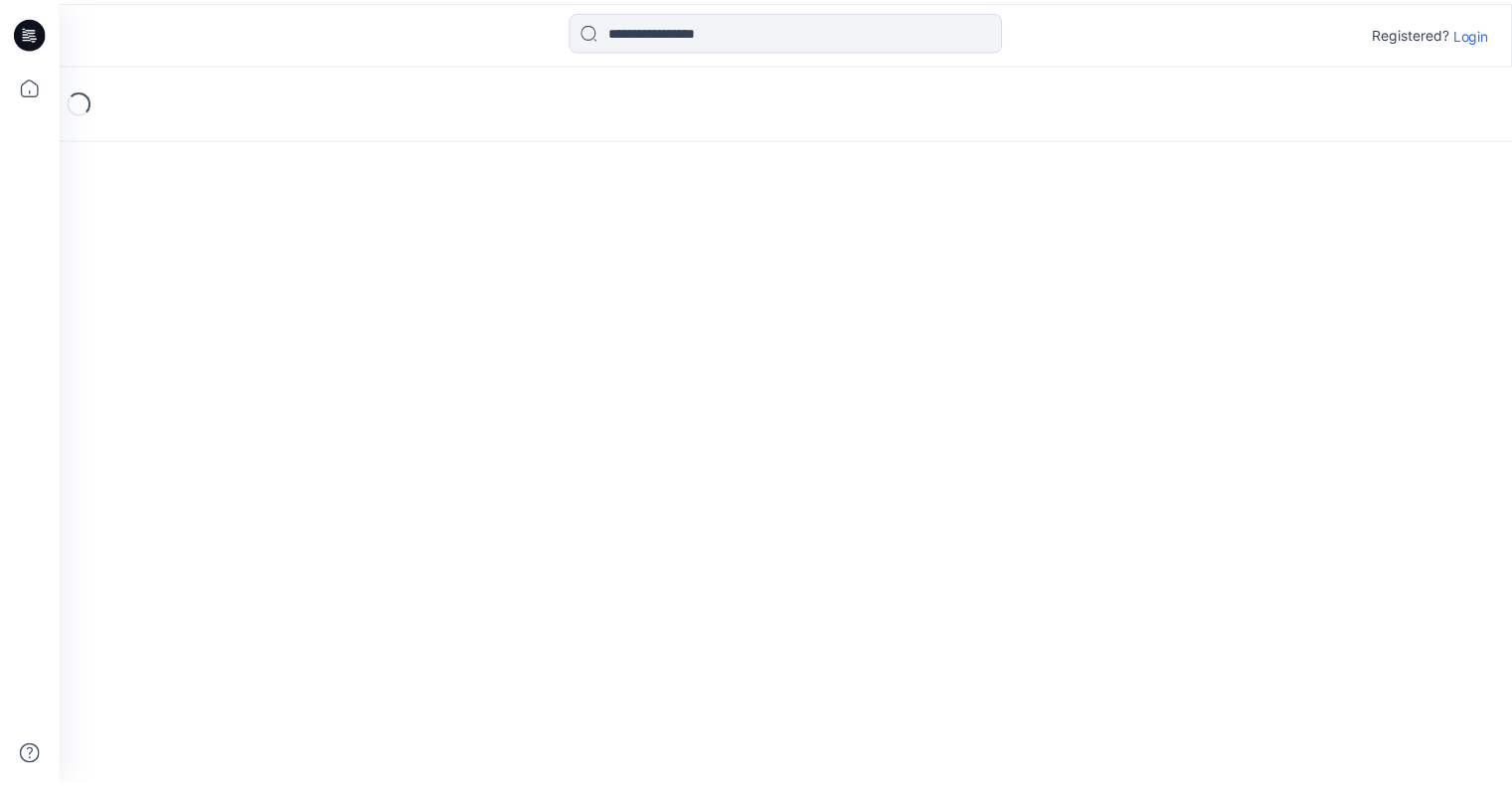 scroll, scrollTop: 0, scrollLeft: 0, axis: both 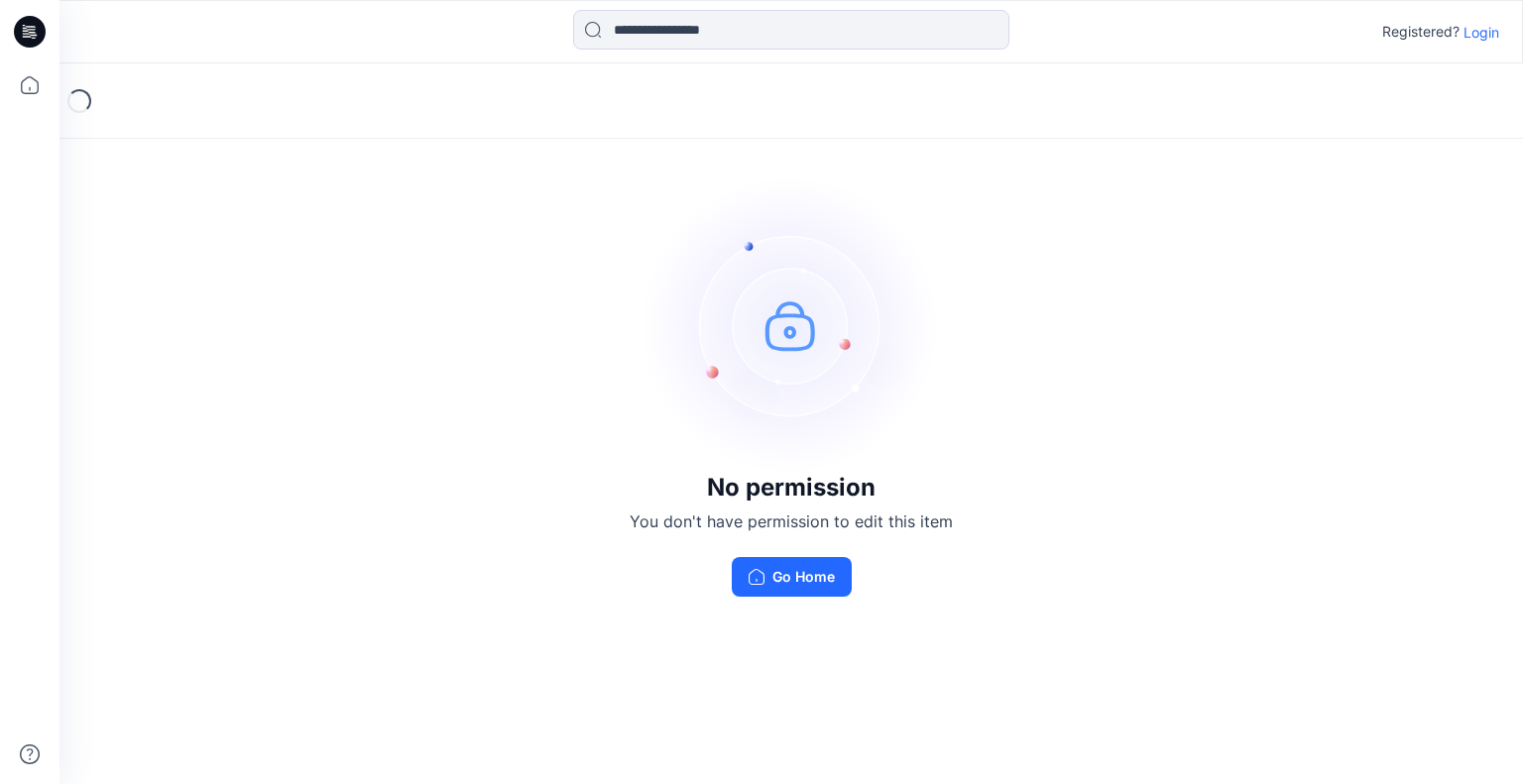 drag, startPoint x: 1491, startPoint y: 31, endPoint x: 1390, endPoint y: 43, distance: 101.71037 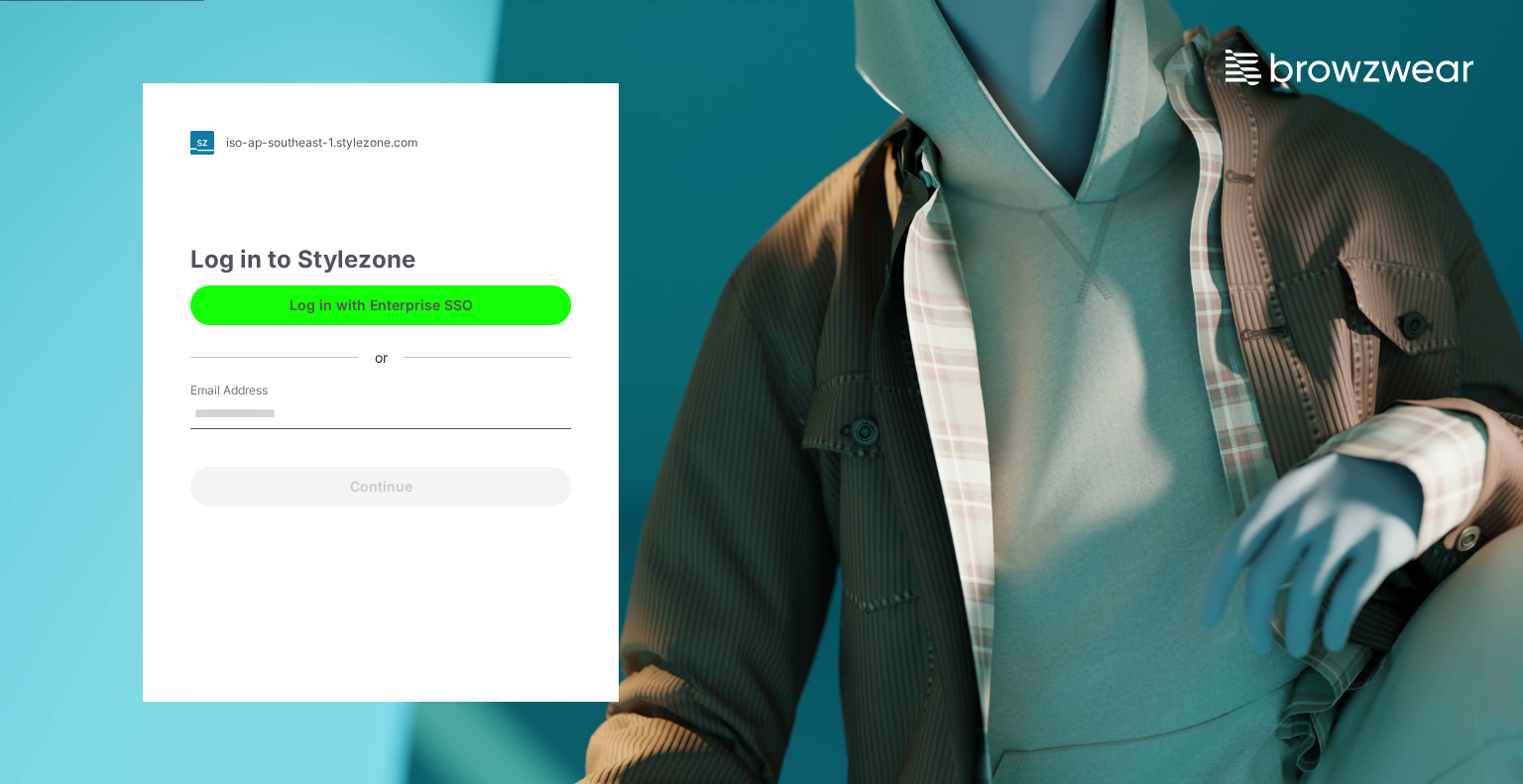 drag, startPoint x: 246, startPoint y: 405, endPoint x: 252, endPoint y: 433, distance: 28.635642 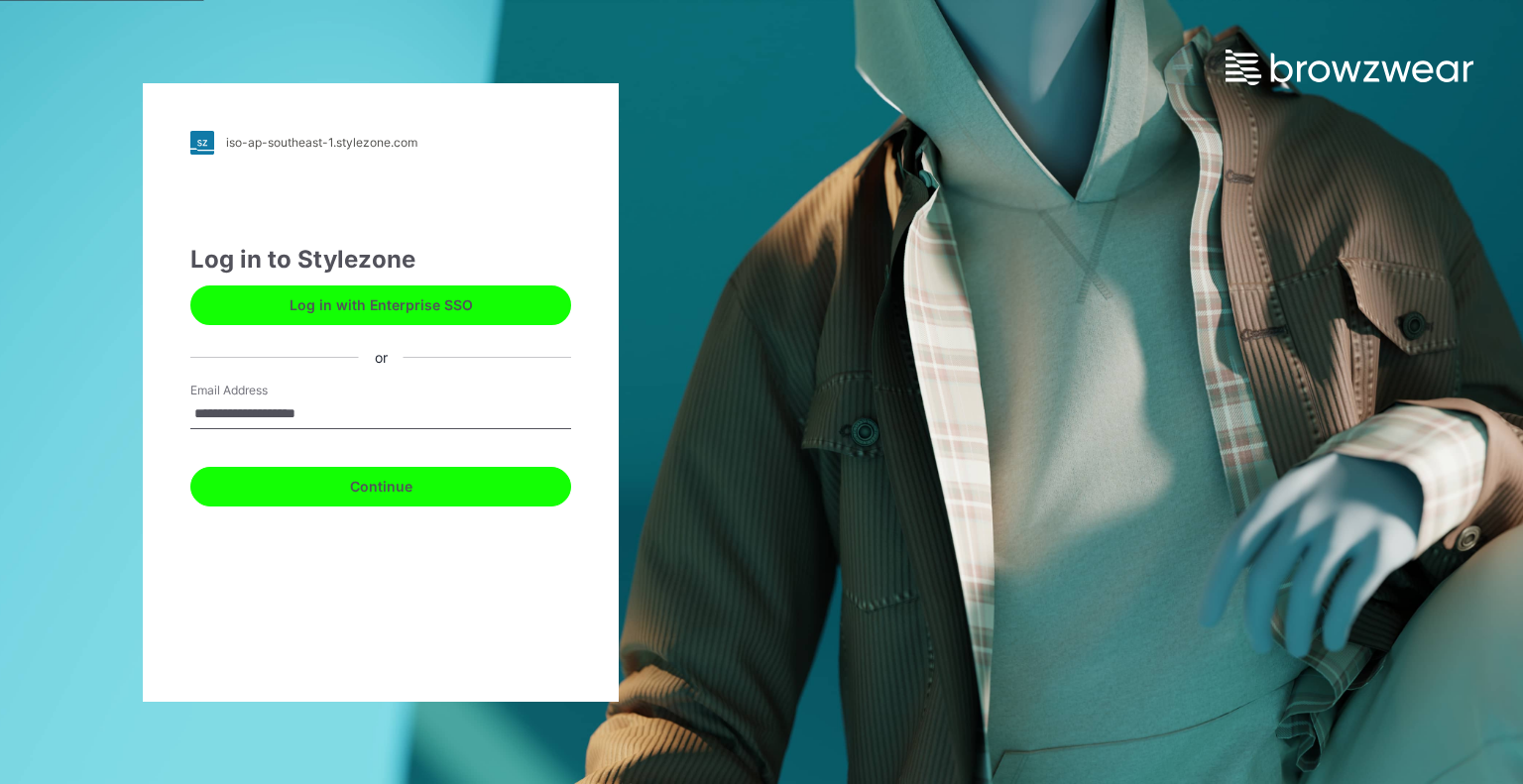click on "Continue" at bounding box center (381, 487) 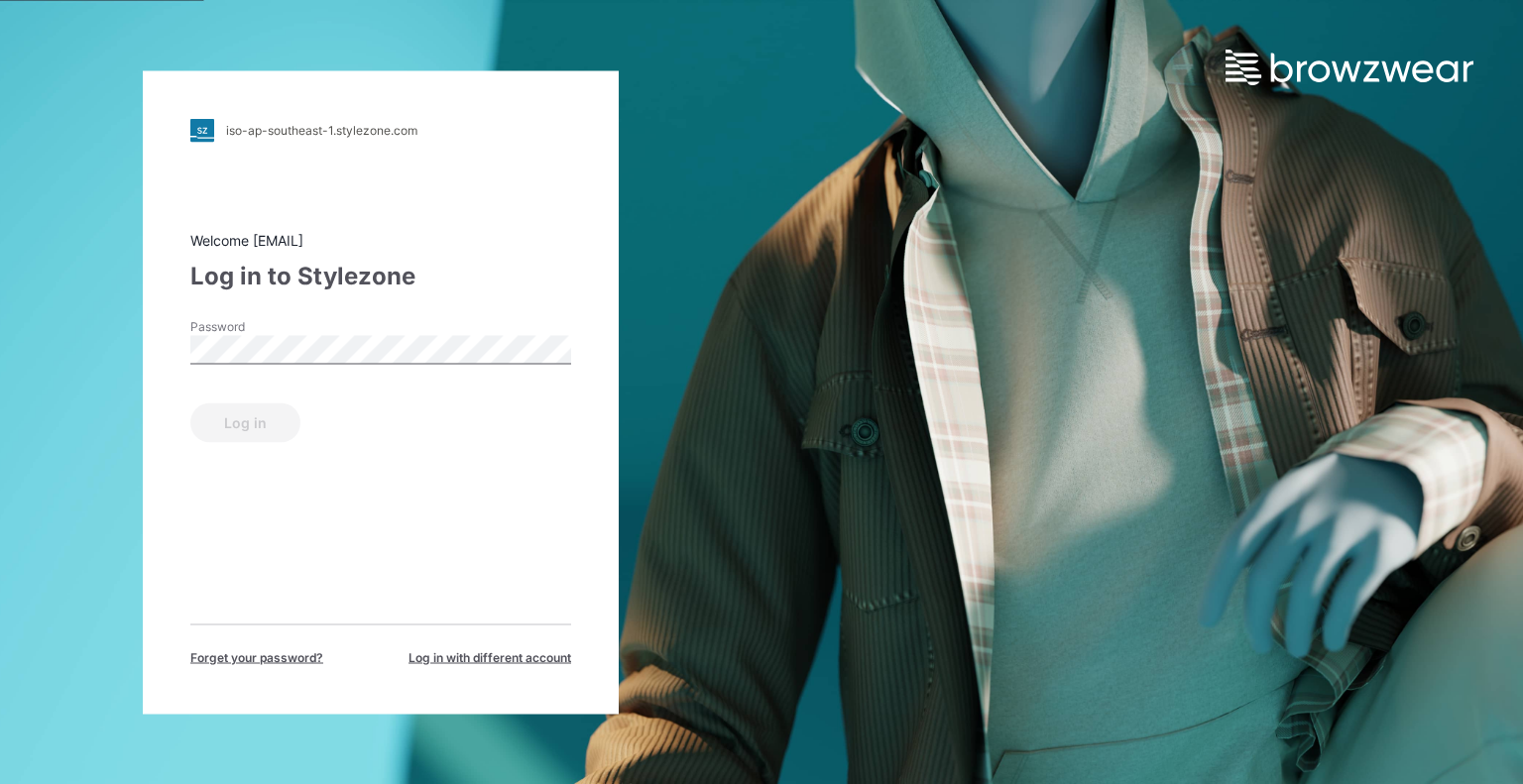 click on "Password" at bounding box center (381, 347) 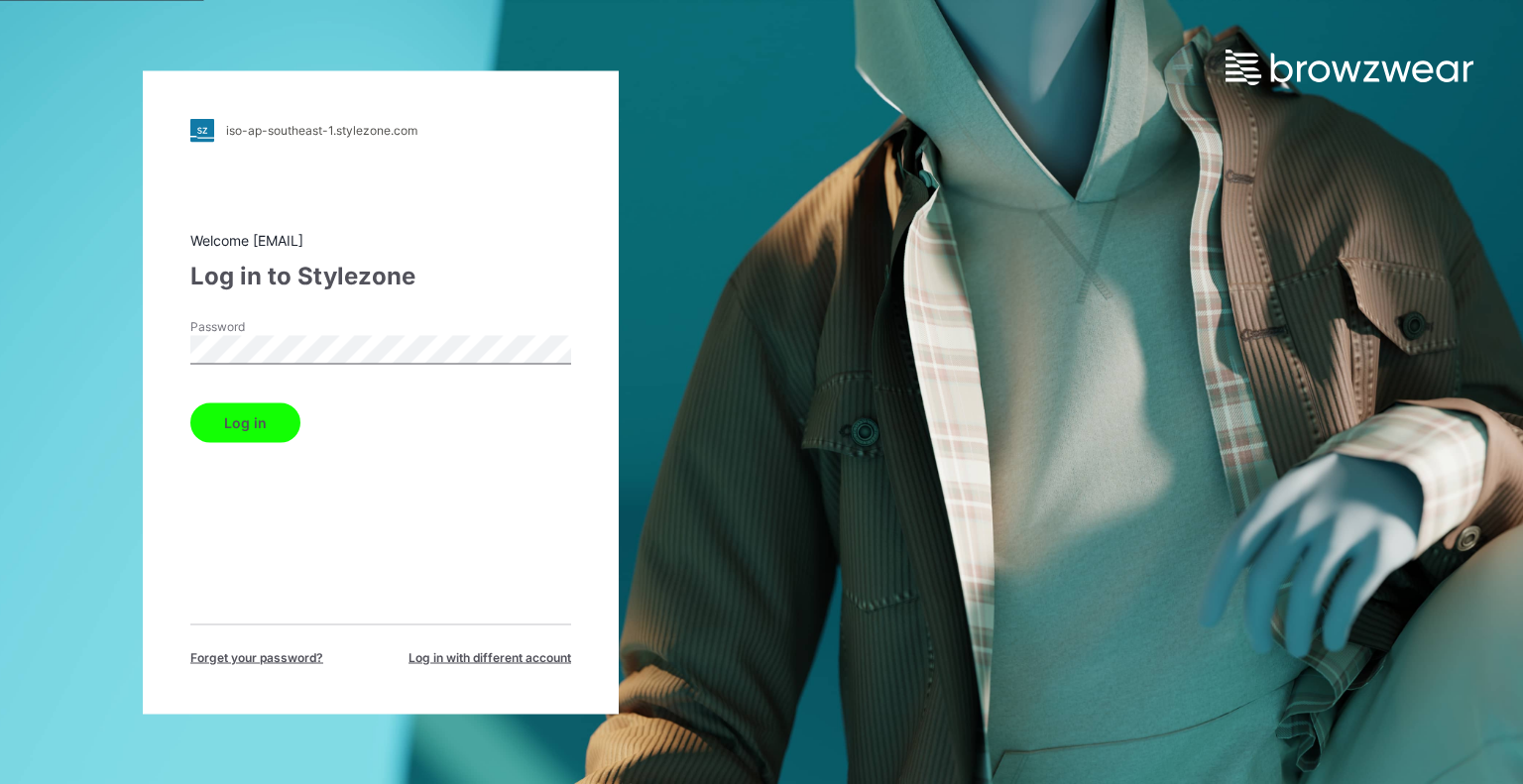 click on "Log in" at bounding box center [245, 422] 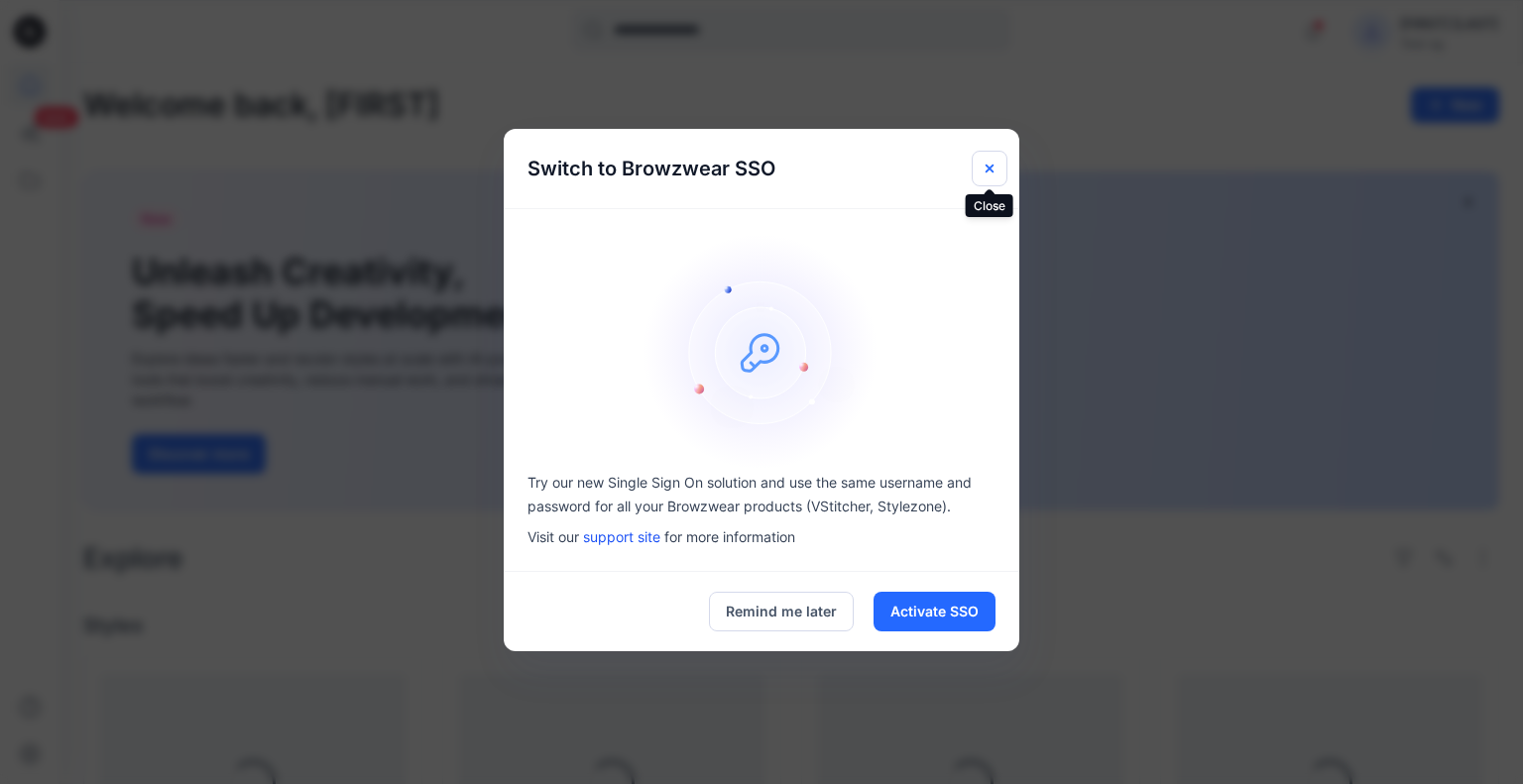 click 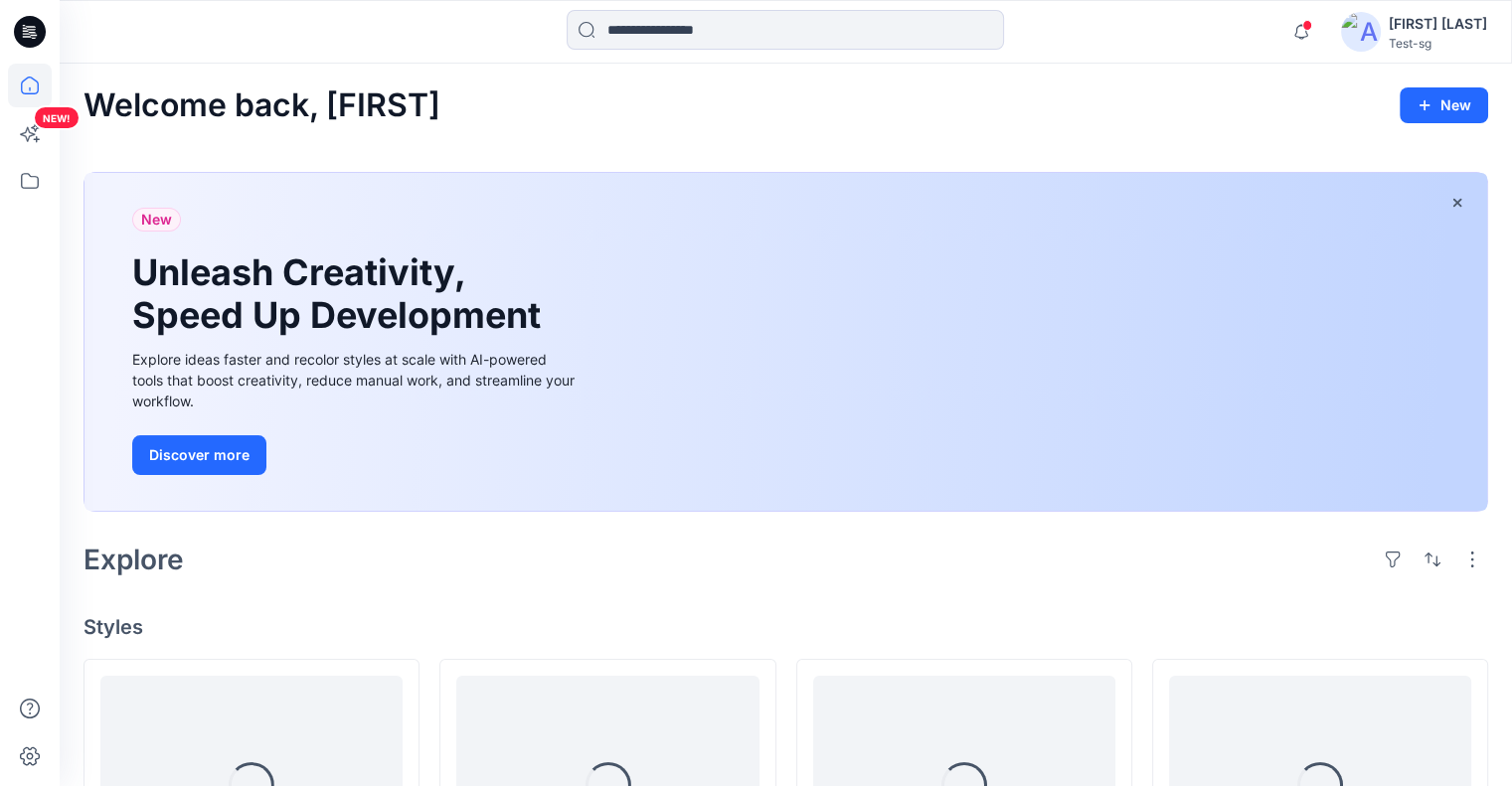 click on "Yael W" at bounding box center [1437, 24] 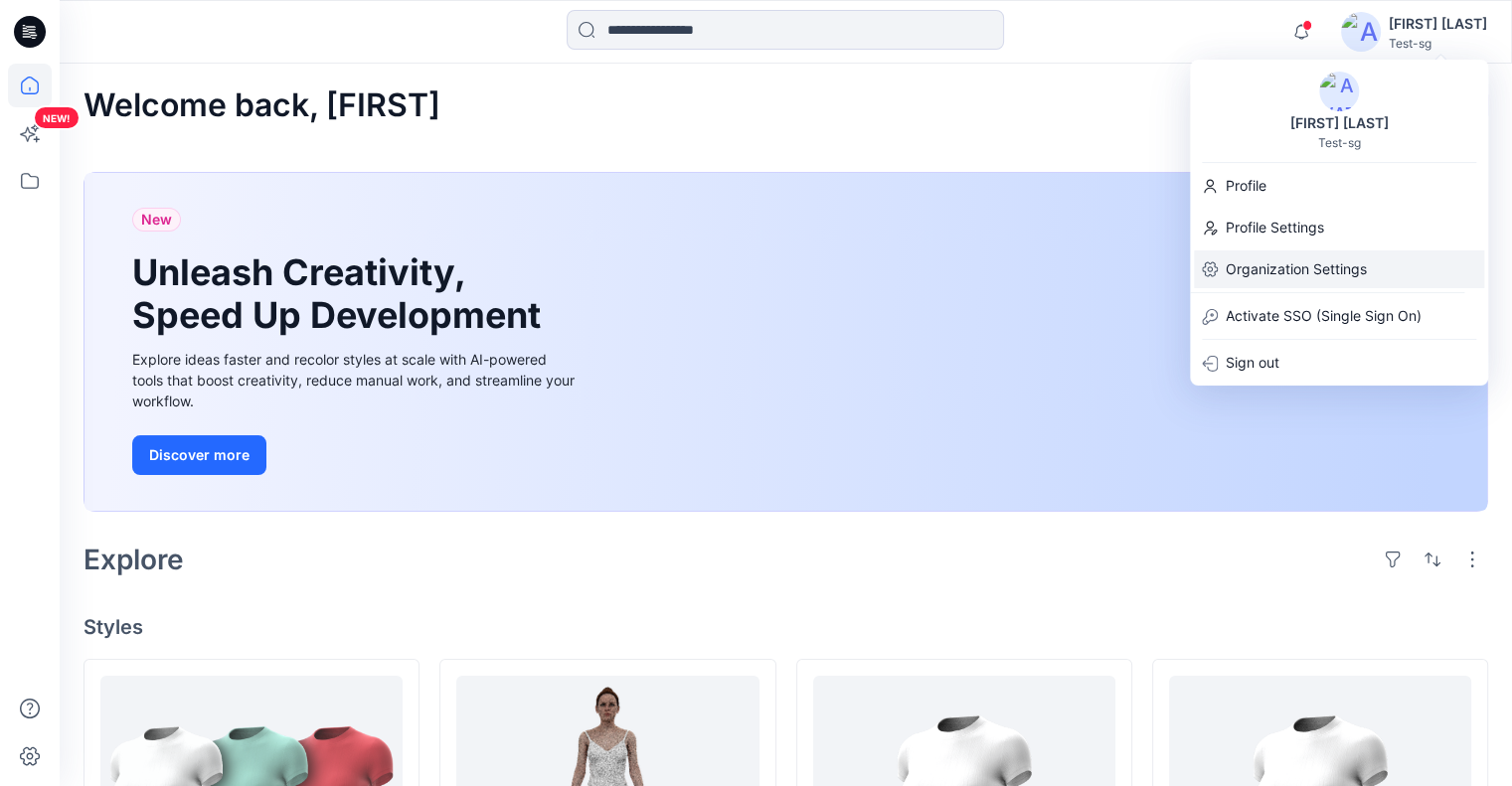 click on "Organization Settings" at bounding box center [1296, 269] 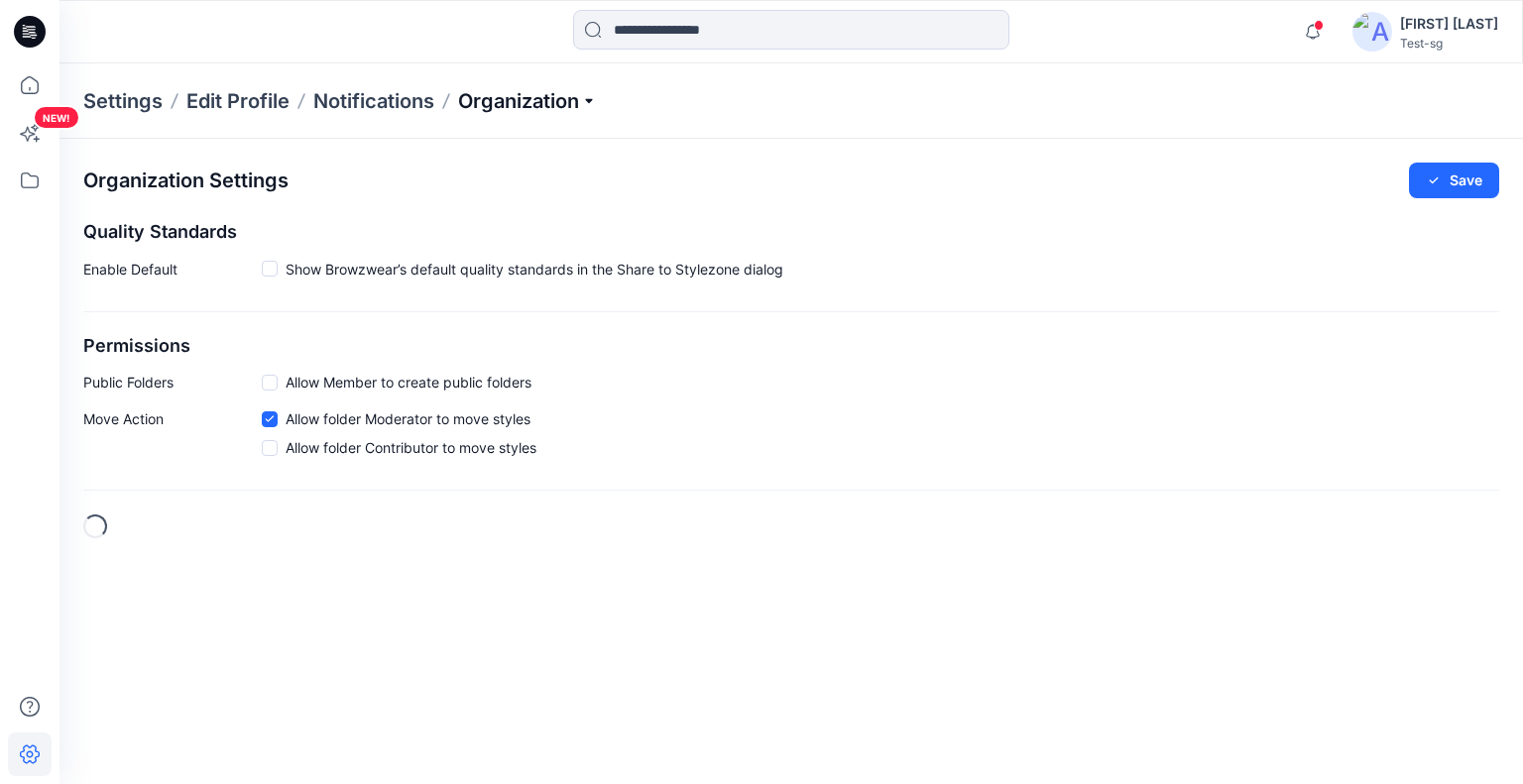 click on "Organization" at bounding box center (527, 101) 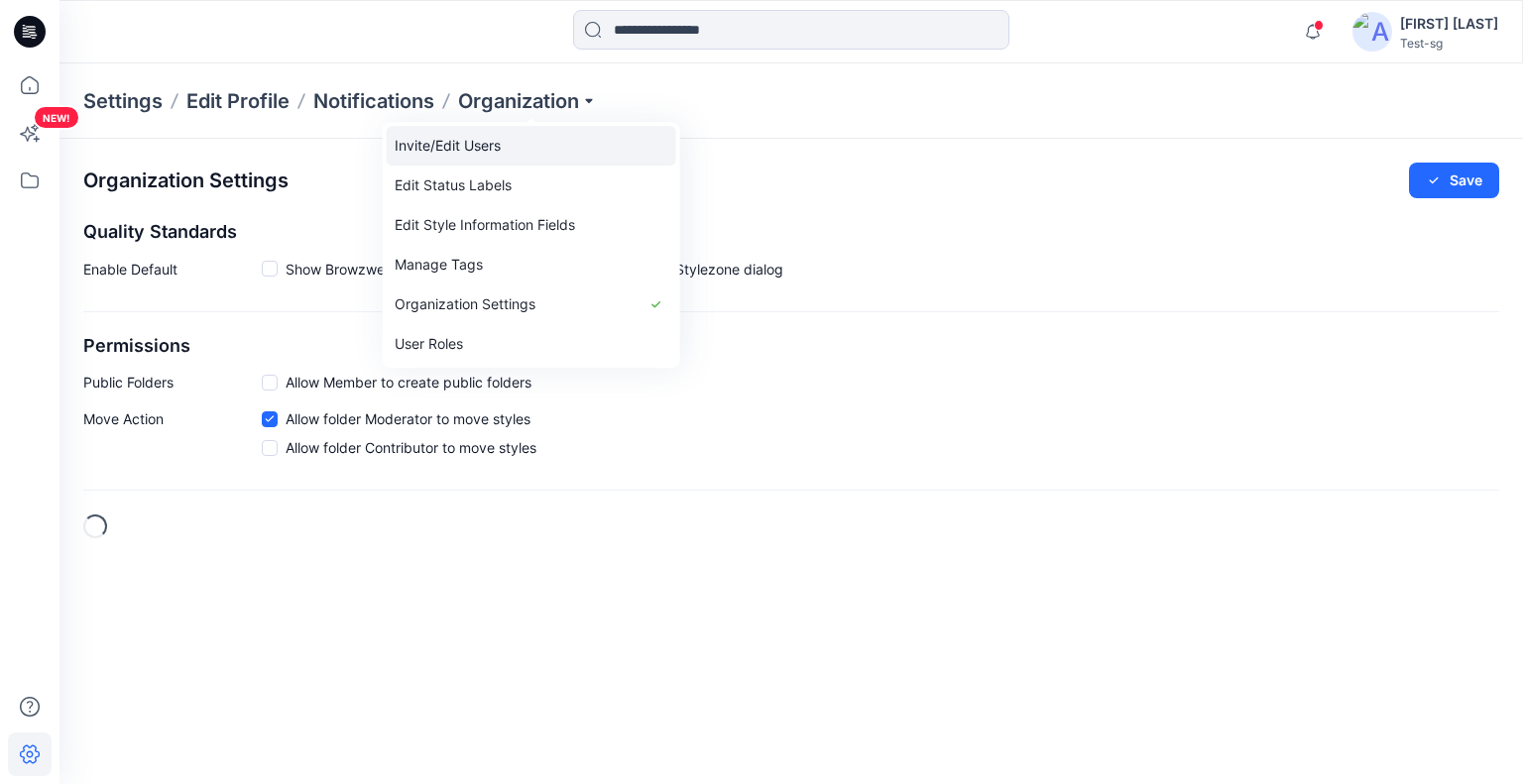 drag, startPoint x: 508, startPoint y: 146, endPoint x: 478, endPoint y: 160, distance: 33.105891 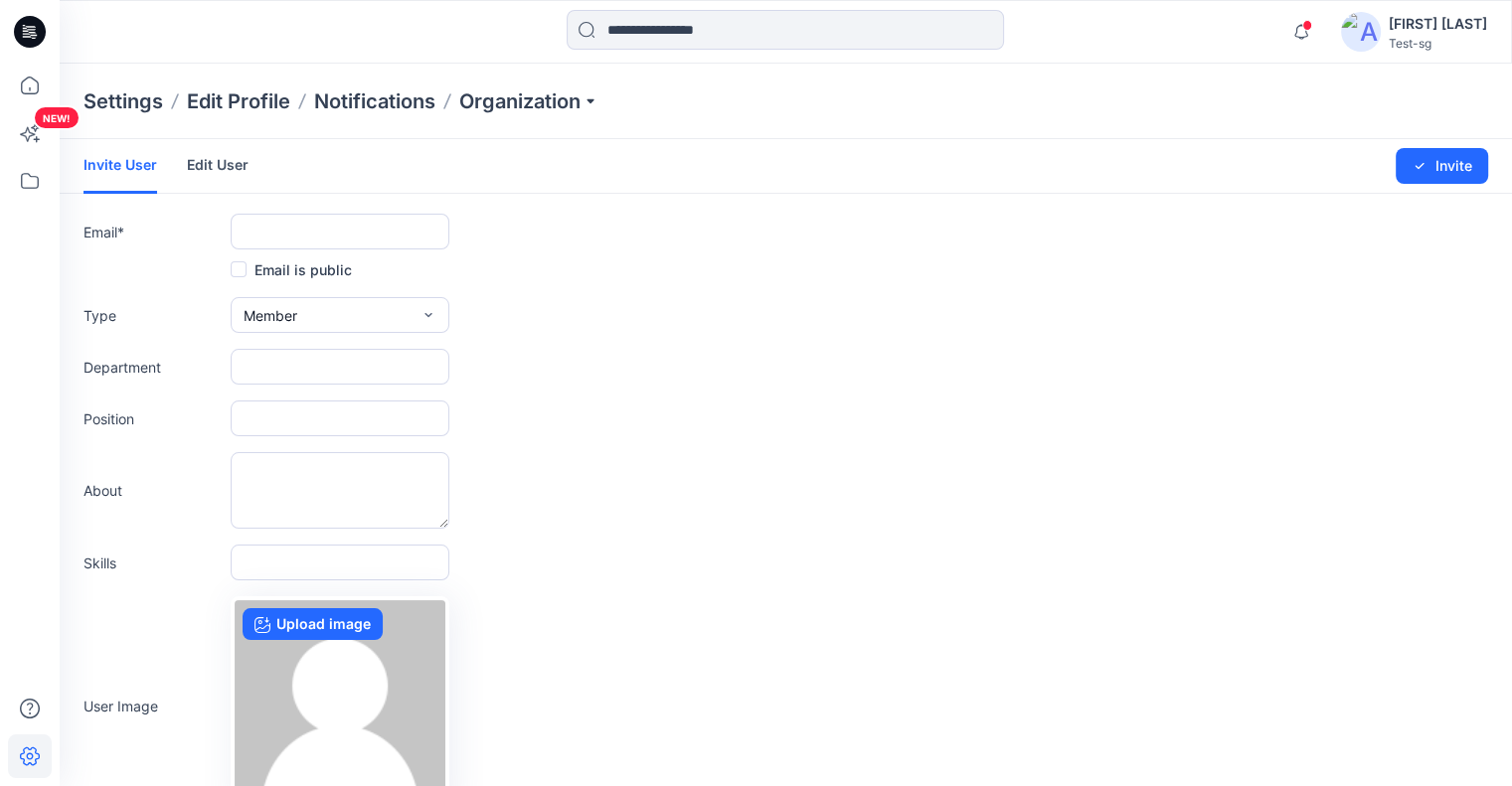 click on "Edit User" at bounding box center (218, 165) 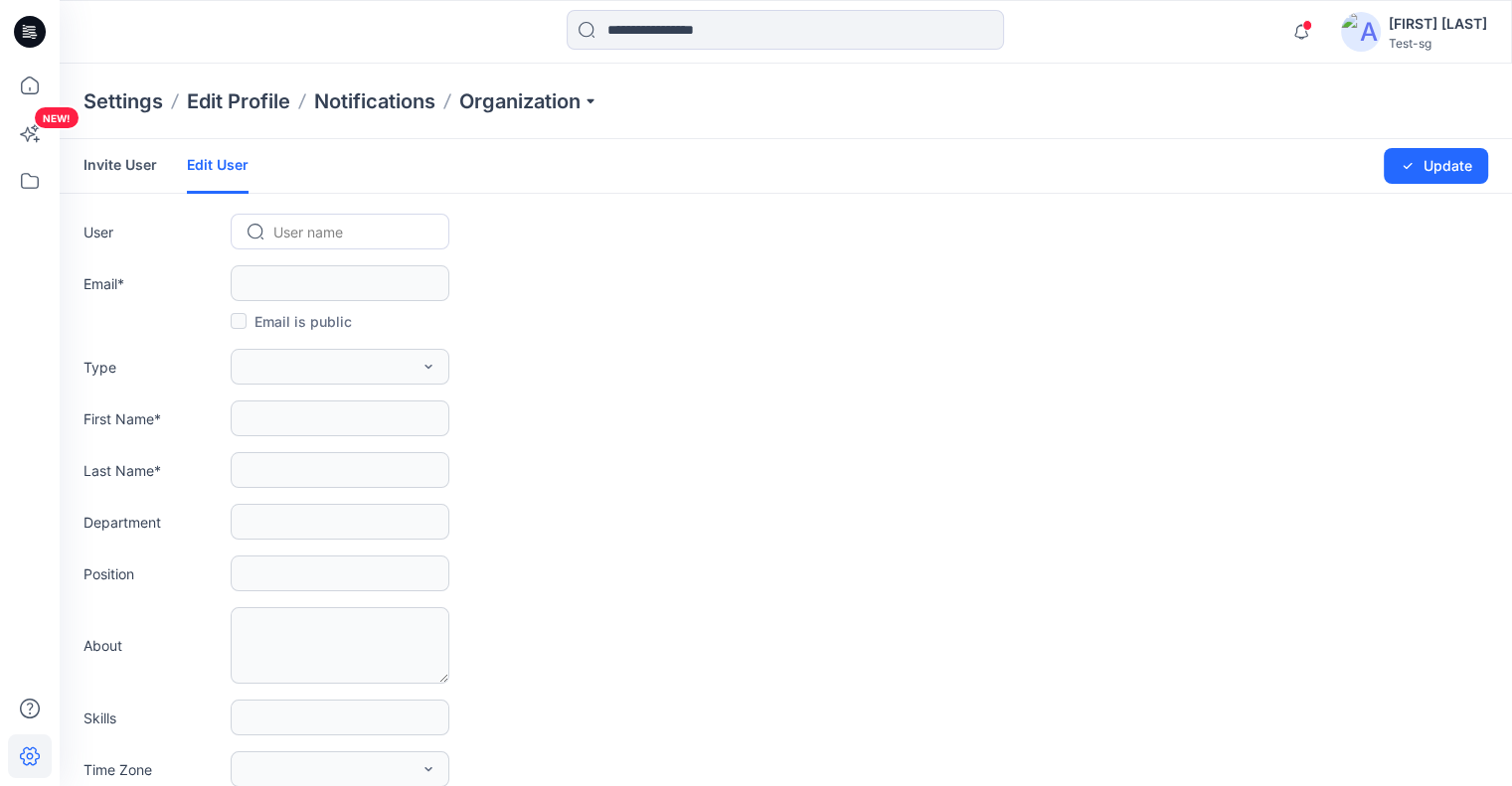 click at bounding box center [352, 232] 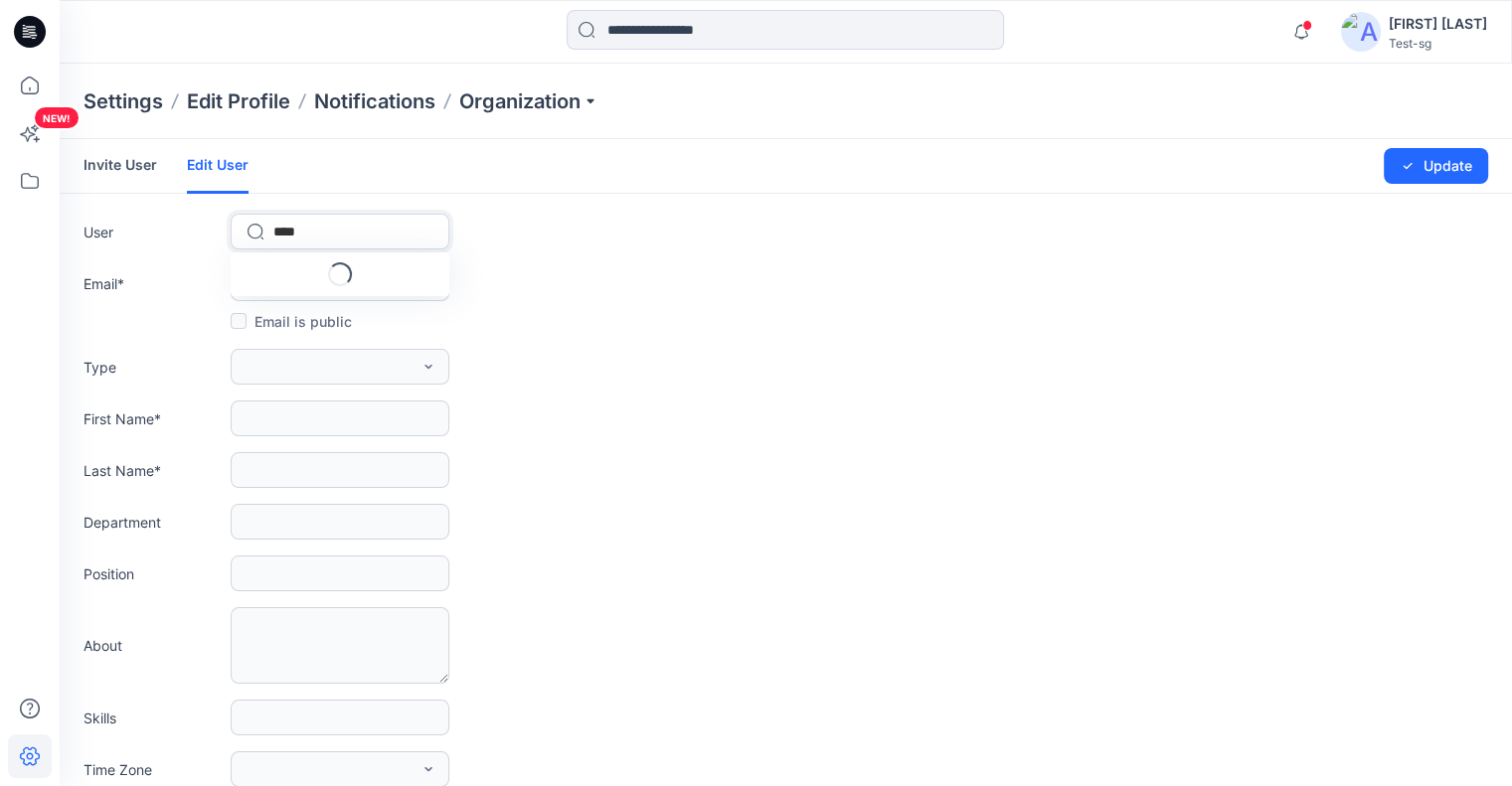 type on "*****" 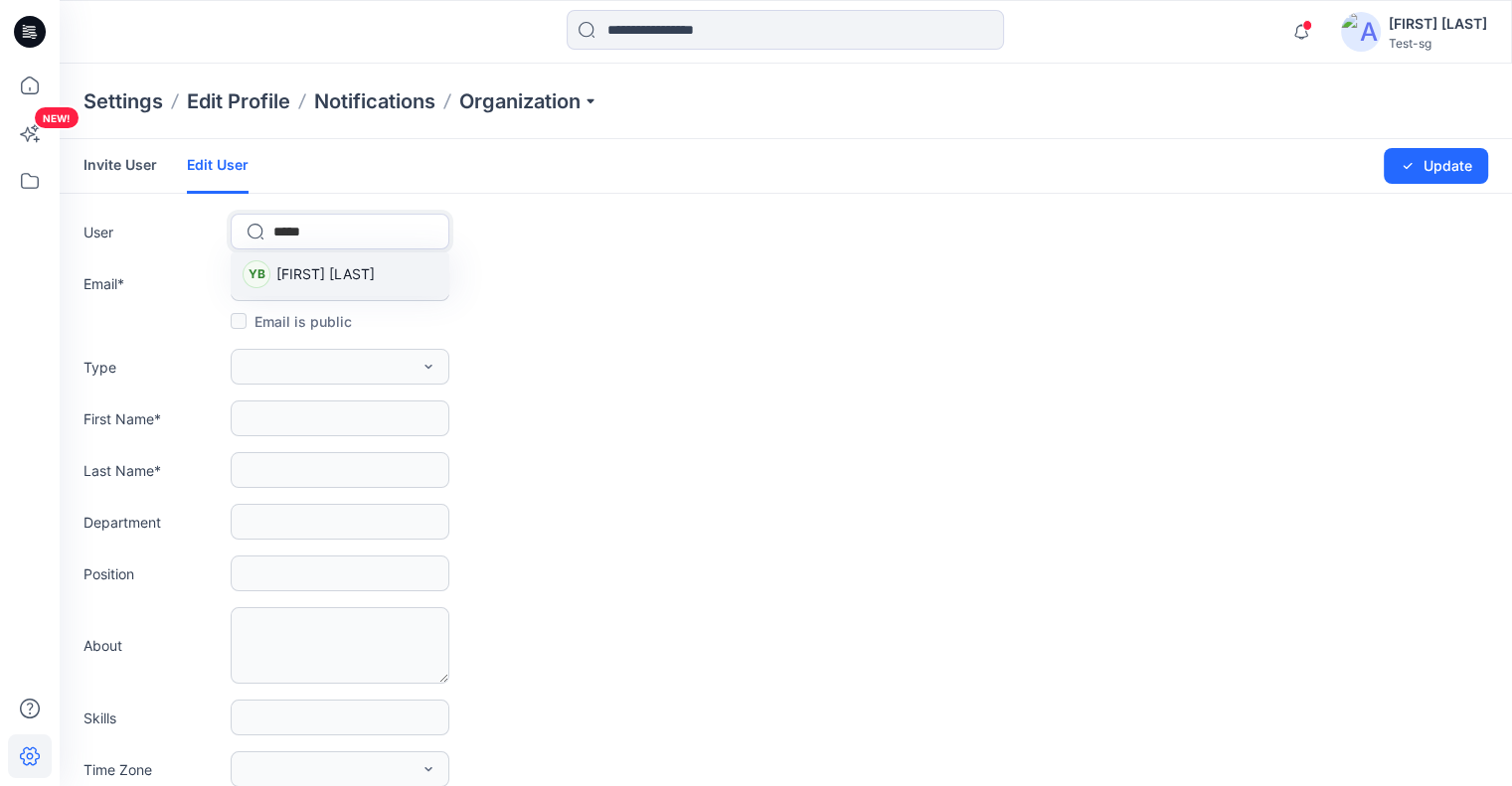 click on "Yuliia Baranova" at bounding box center [325, 273] 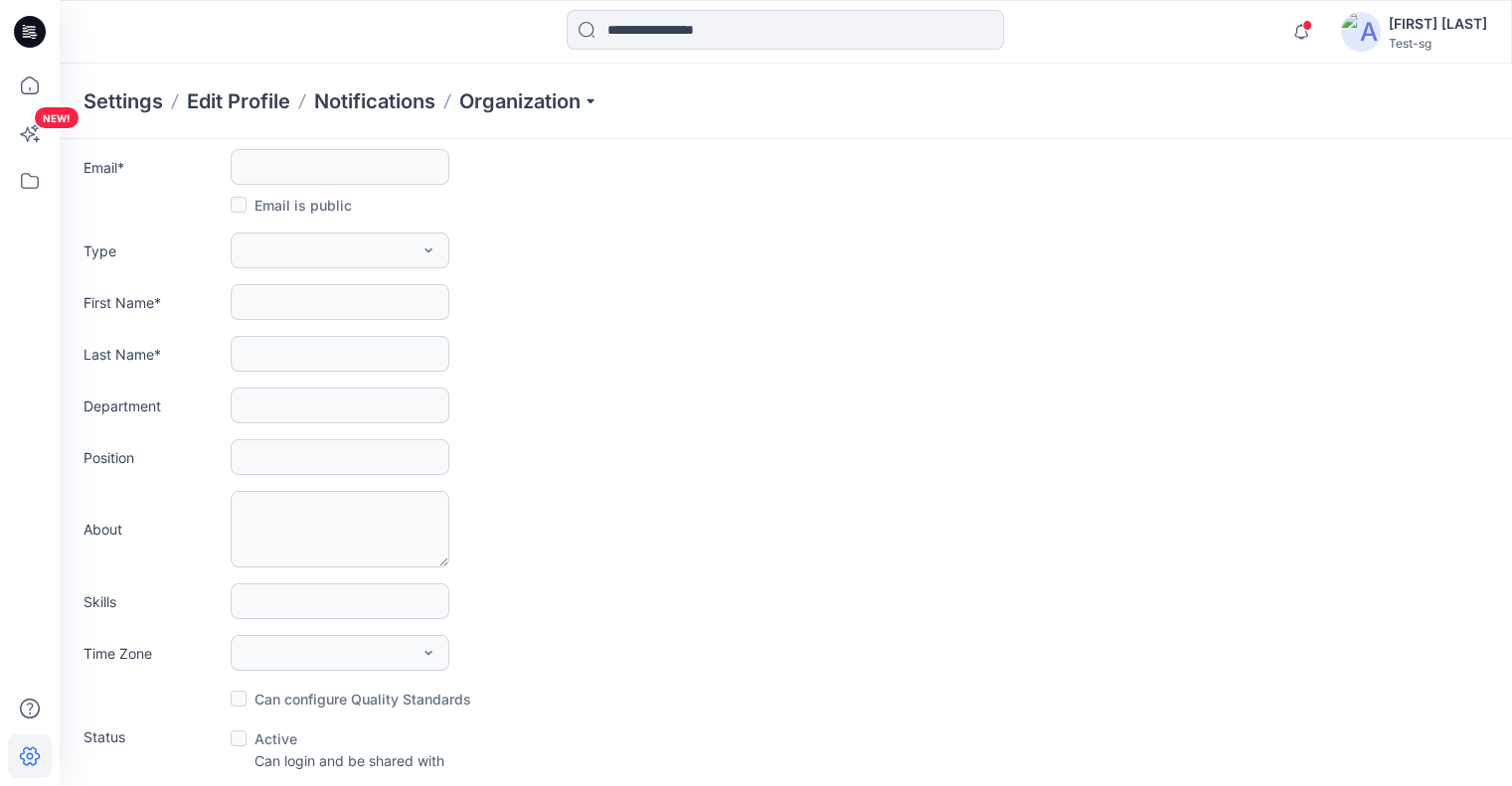 type on "**********" 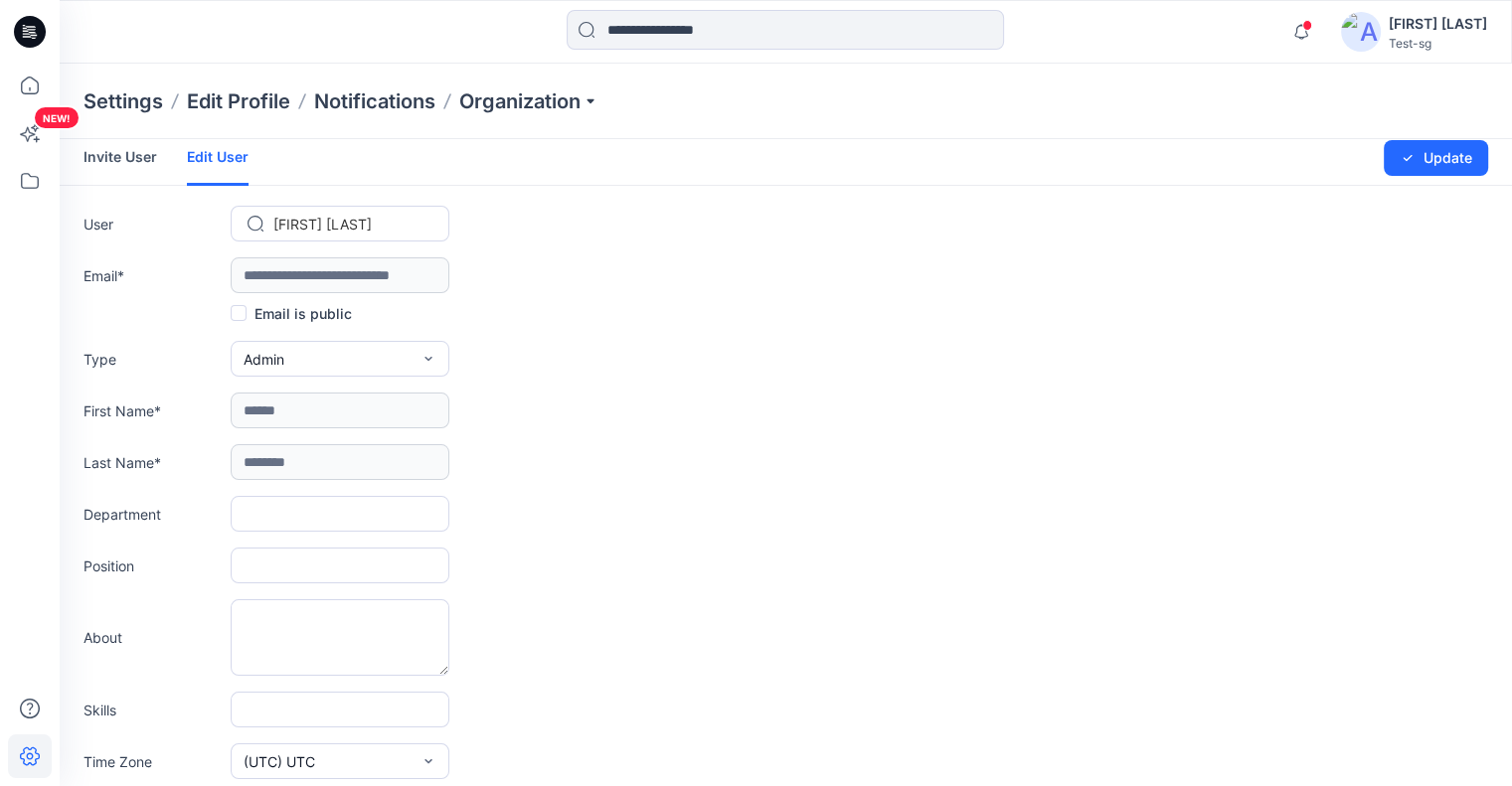 scroll, scrollTop: 0, scrollLeft: 0, axis: both 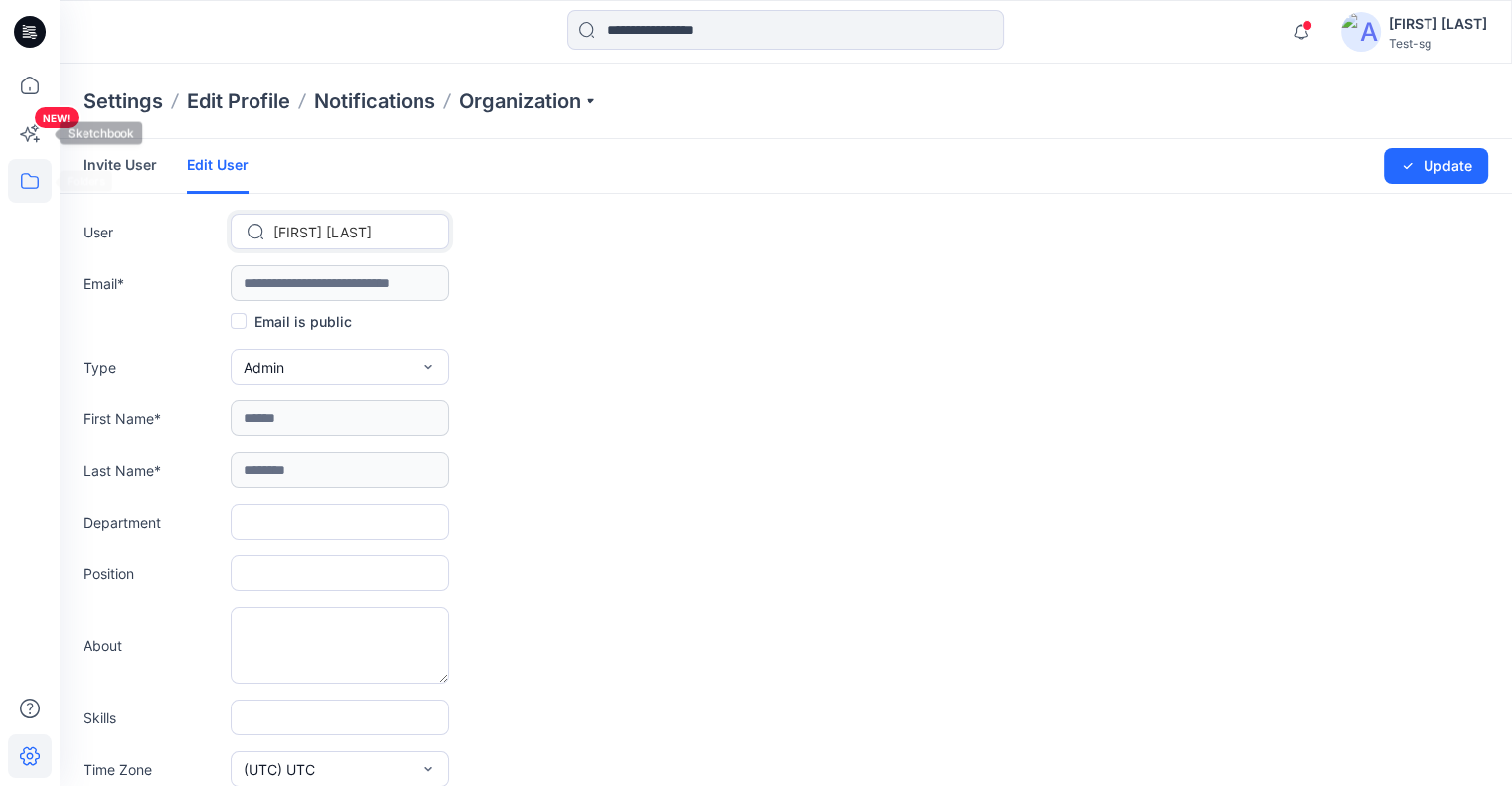 click 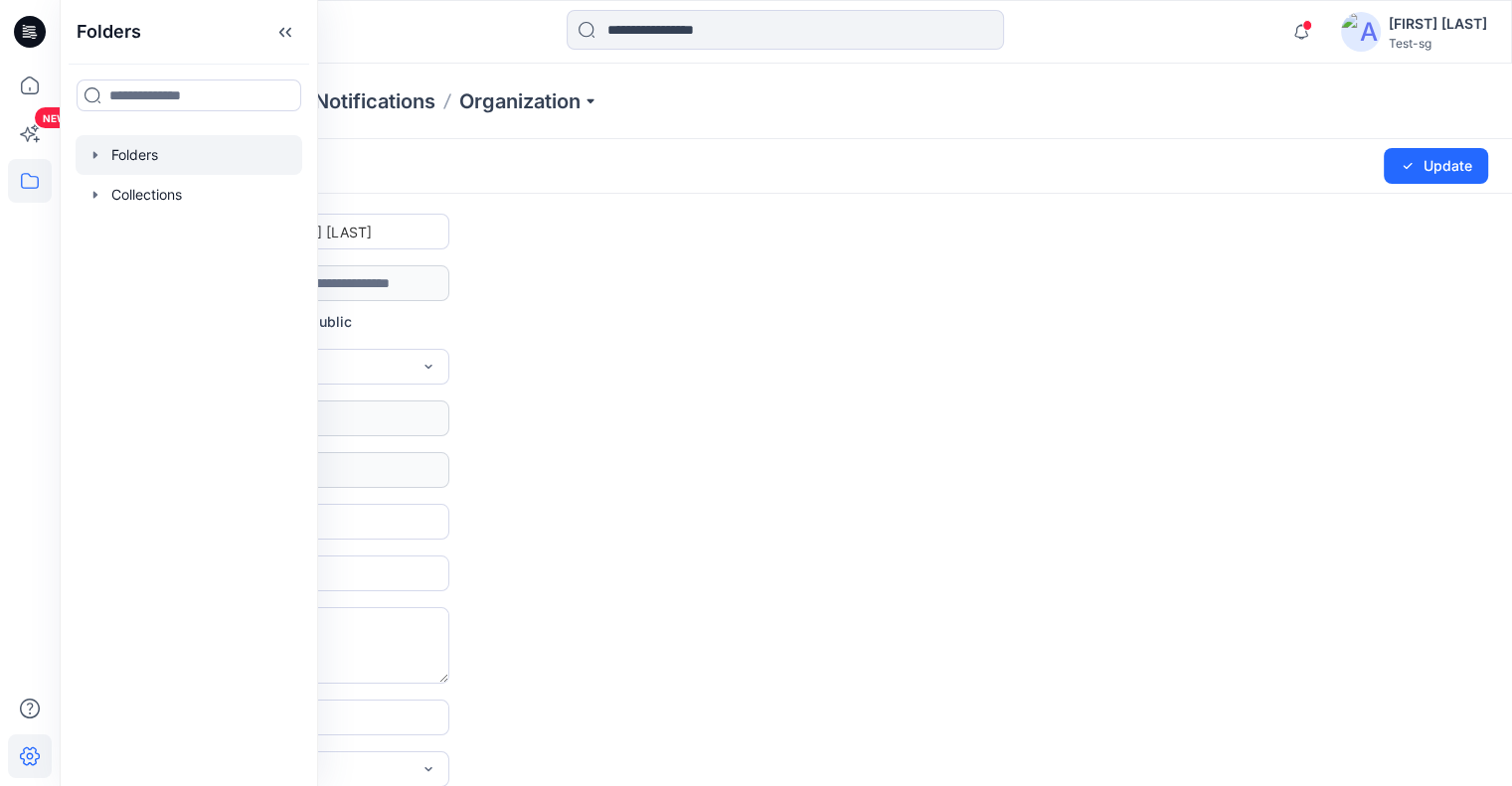 click at bounding box center [189, 155] 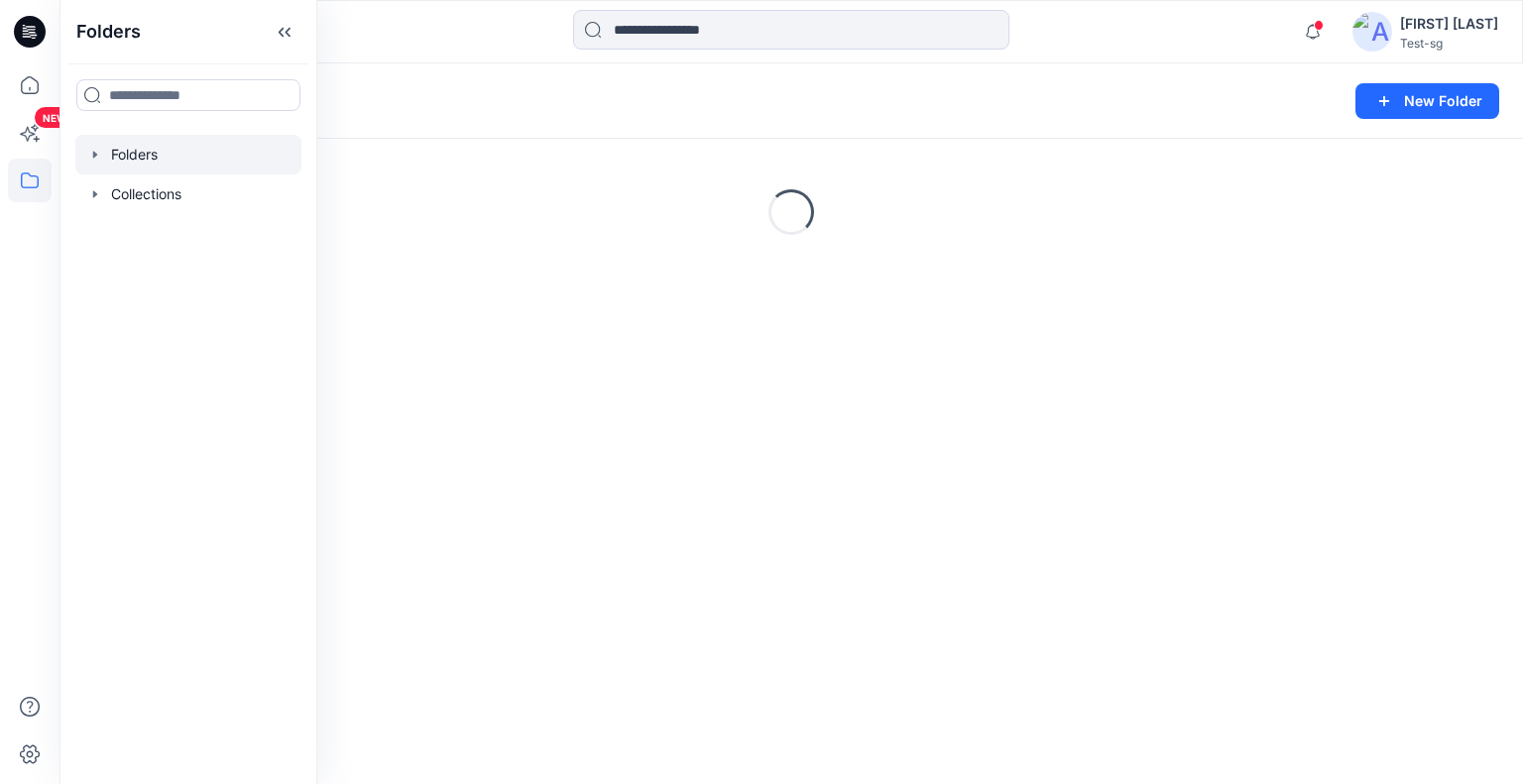 drag, startPoint x: 309, startPoint y: 44, endPoint x: 329, endPoint y: 37, distance: 21.18962 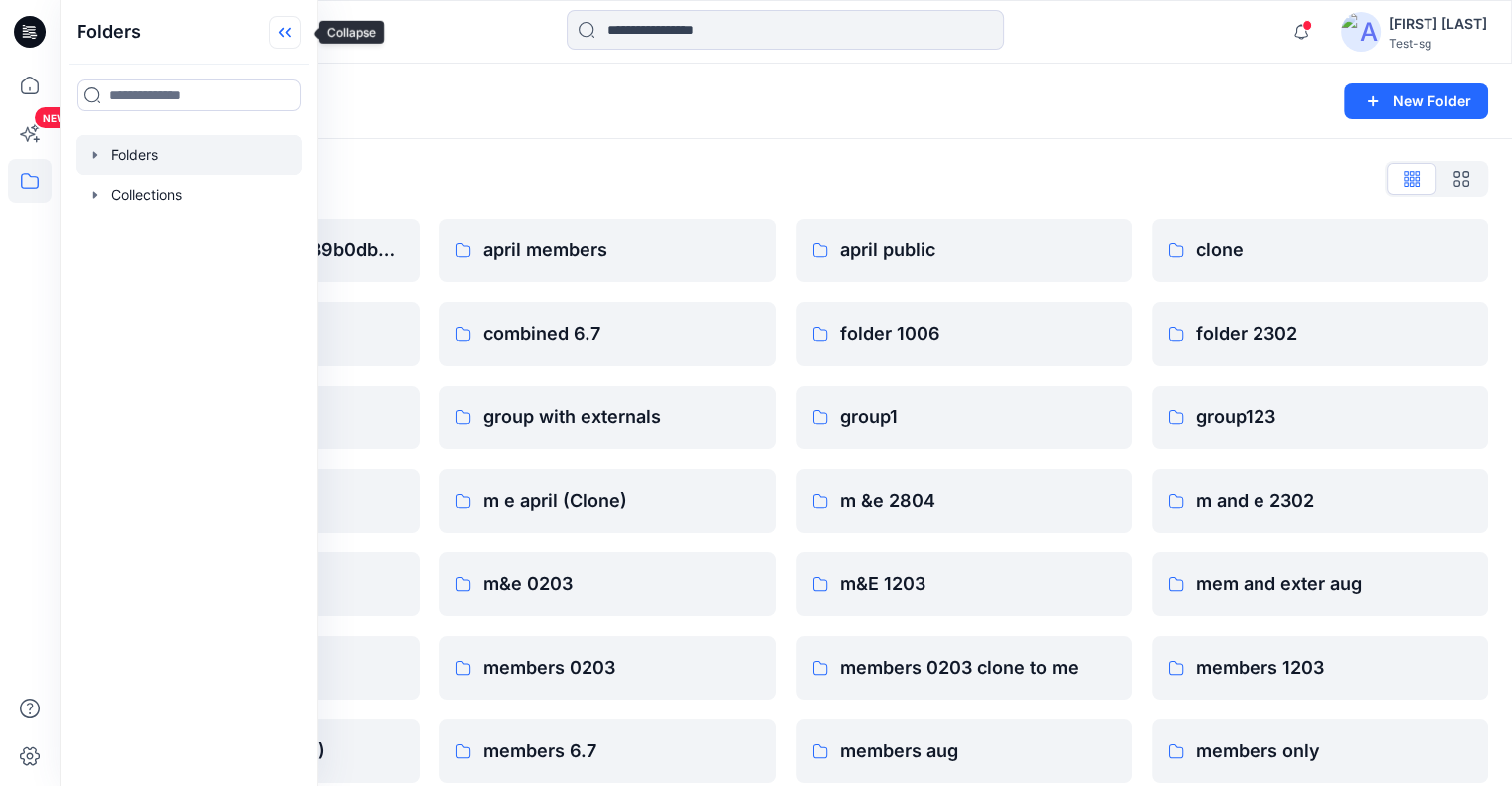 click 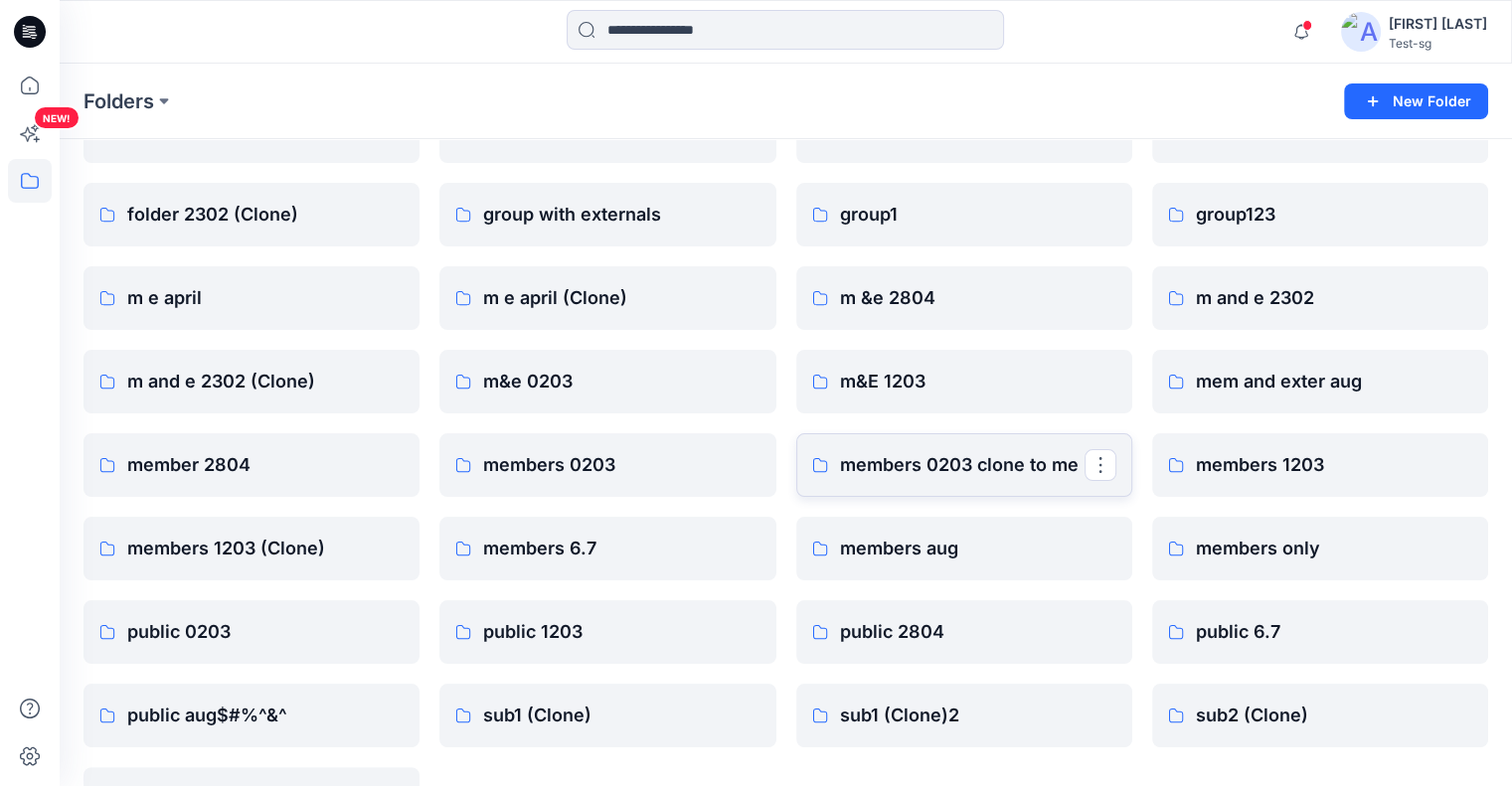 scroll, scrollTop: 270, scrollLeft: 0, axis: vertical 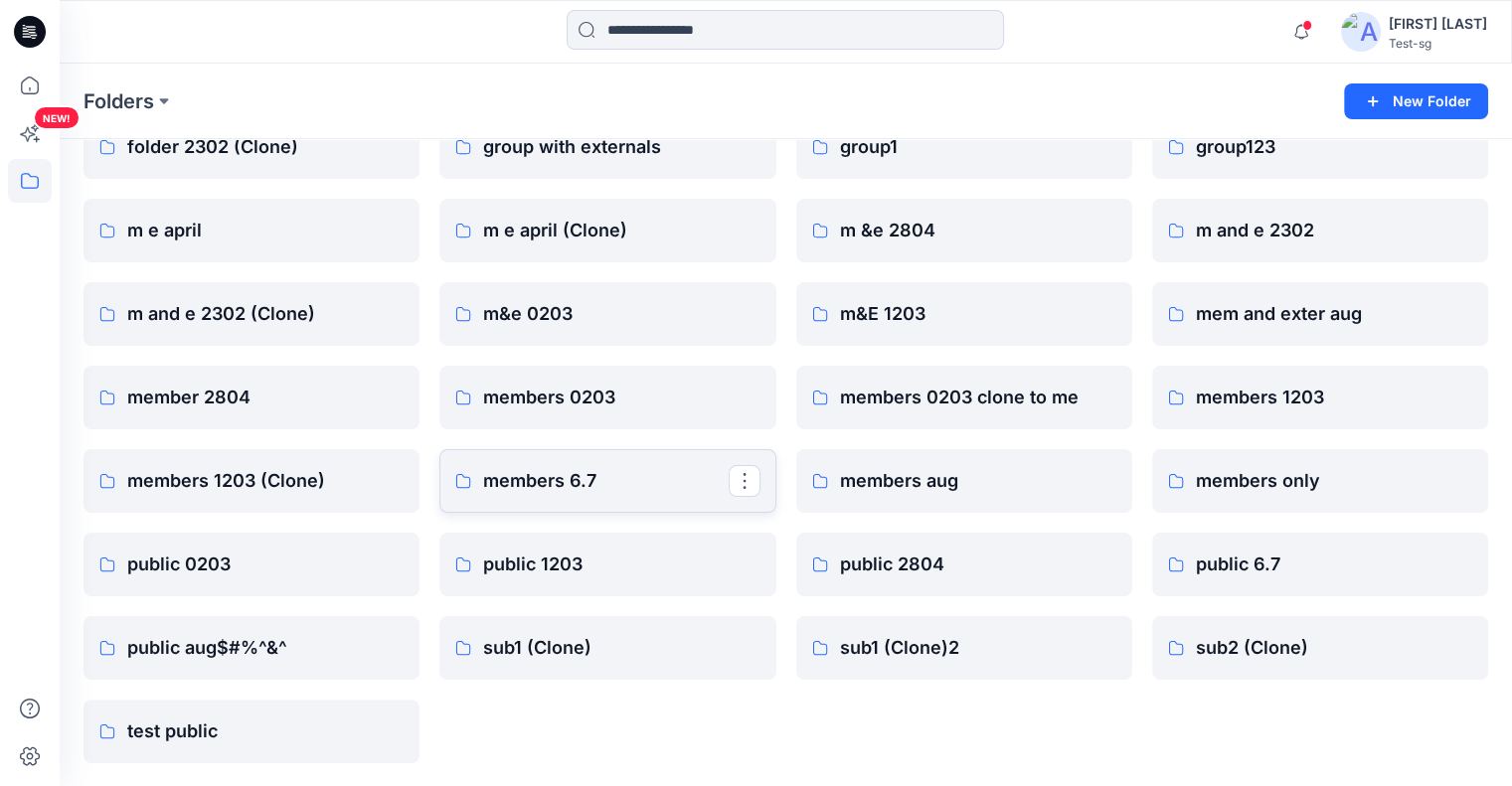 click on "members 6.7" at bounding box center [605, 481] 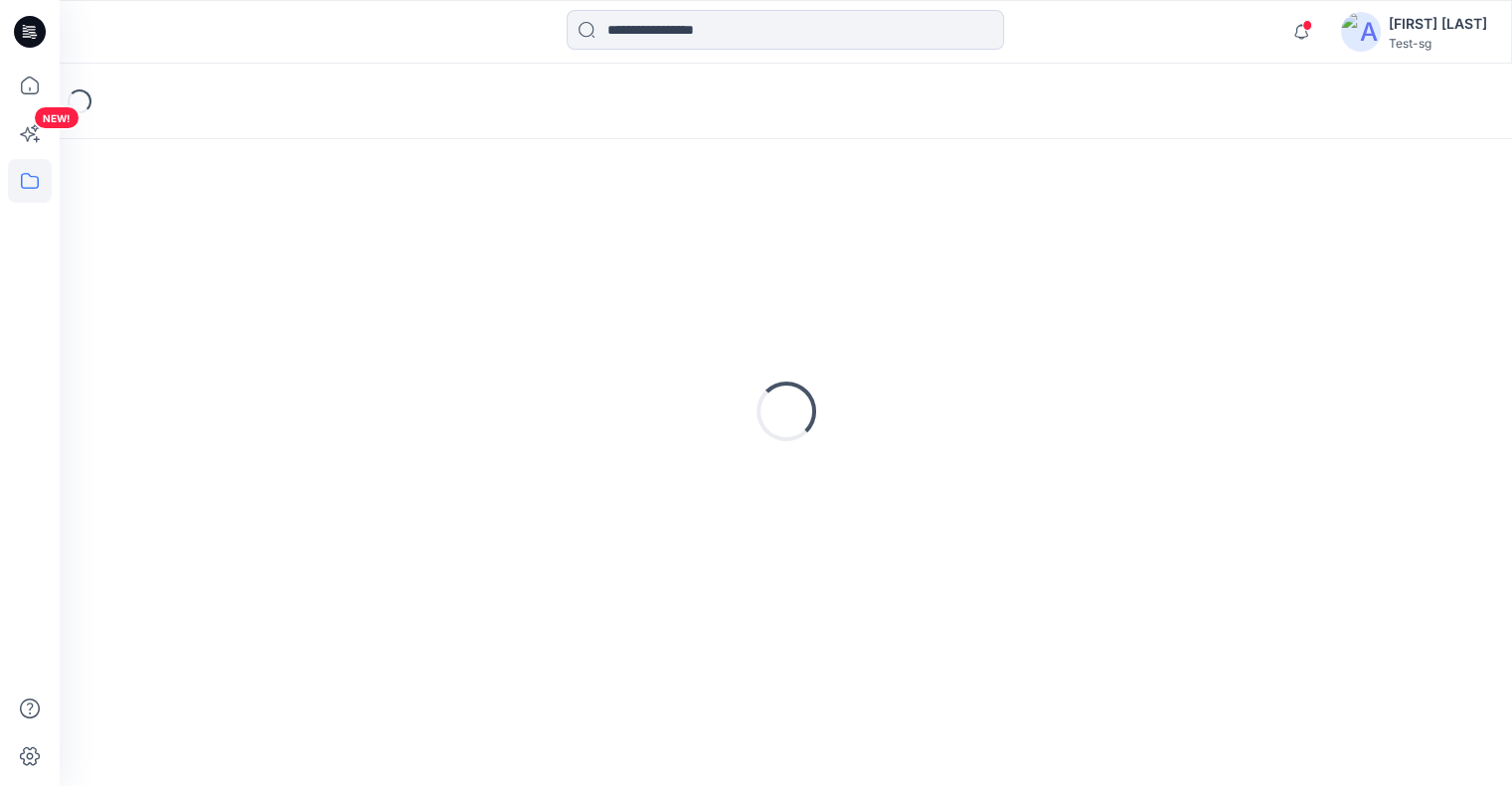 scroll, scrollTop: 0, scrollLeft: 0, axis: both 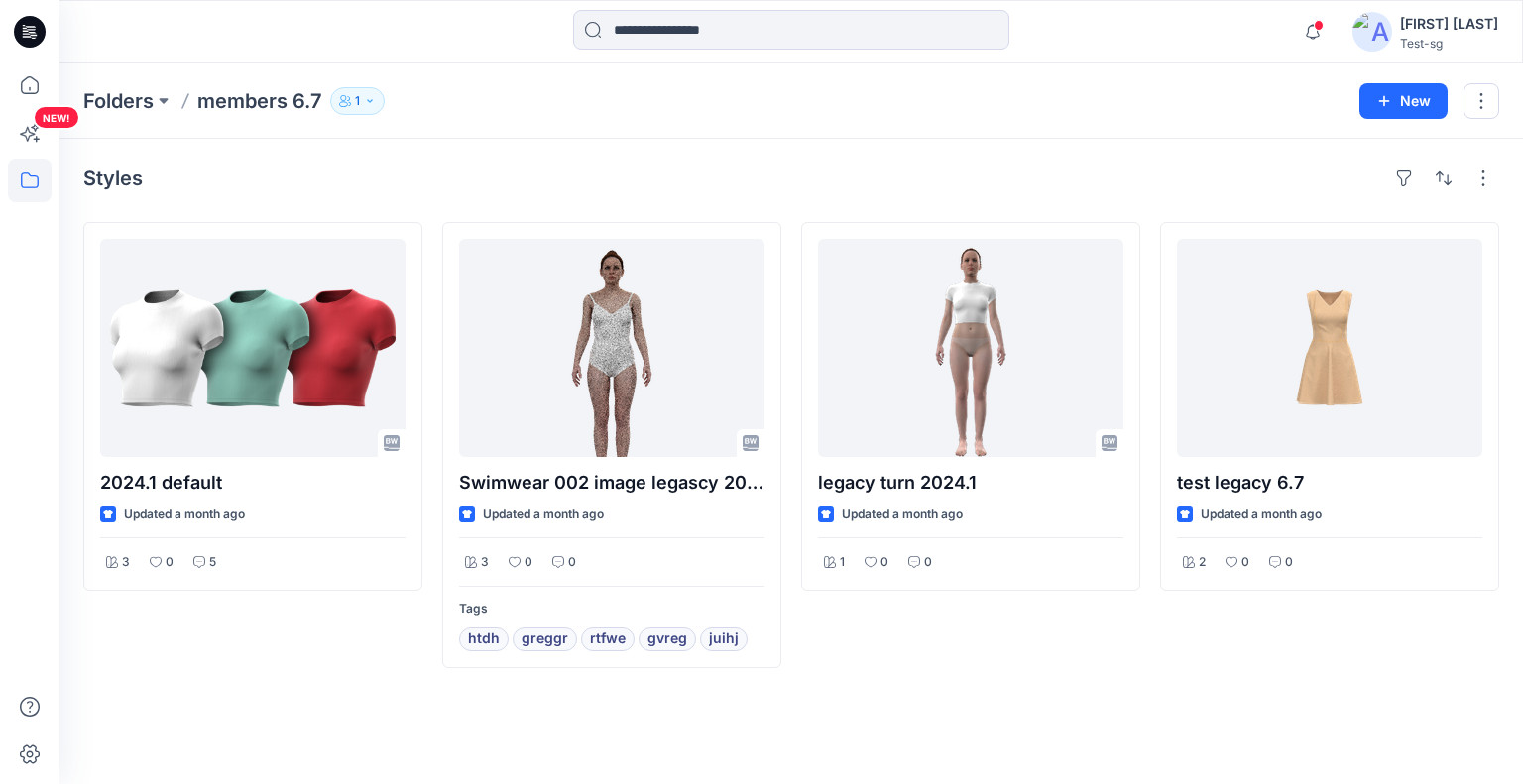 click 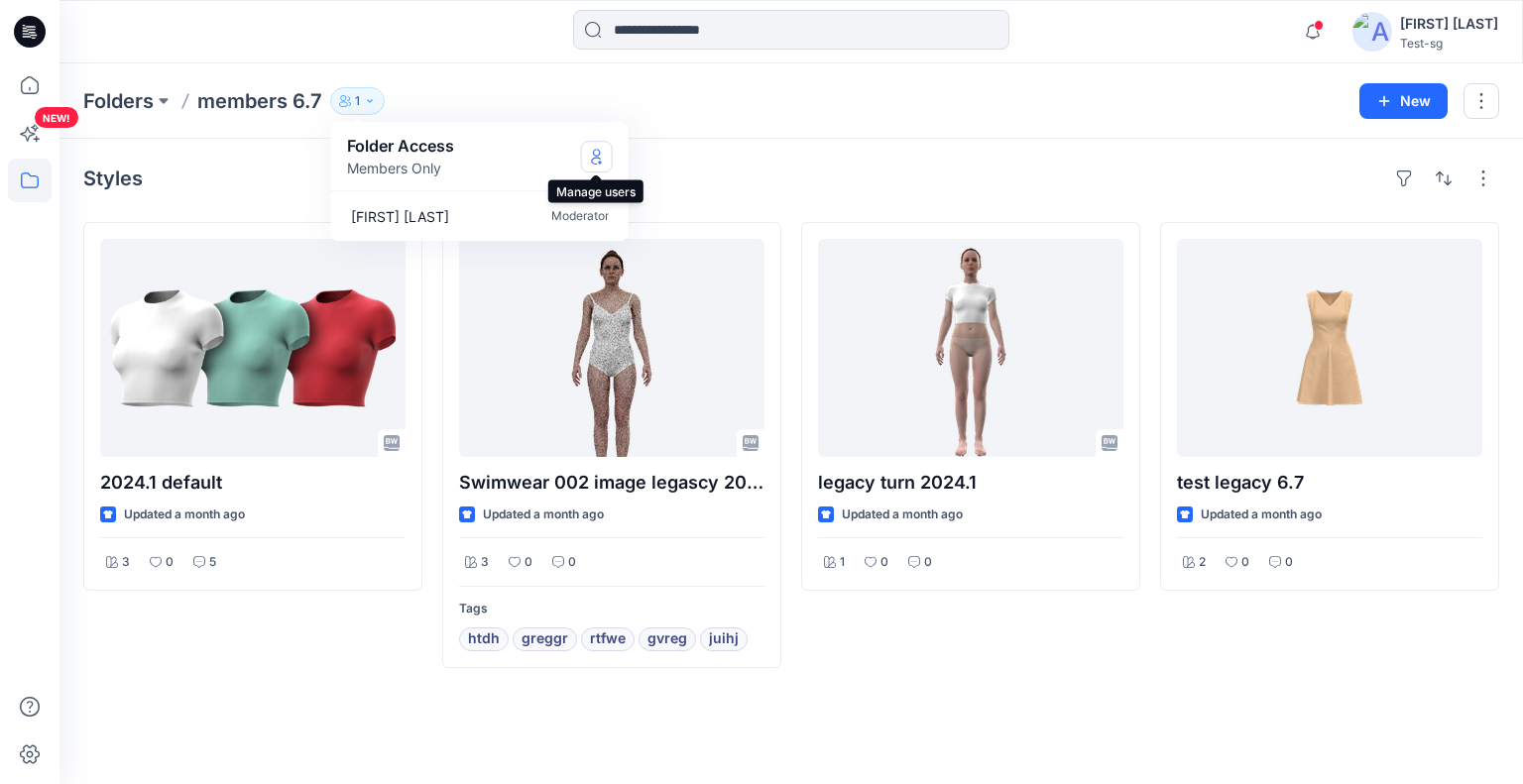 click 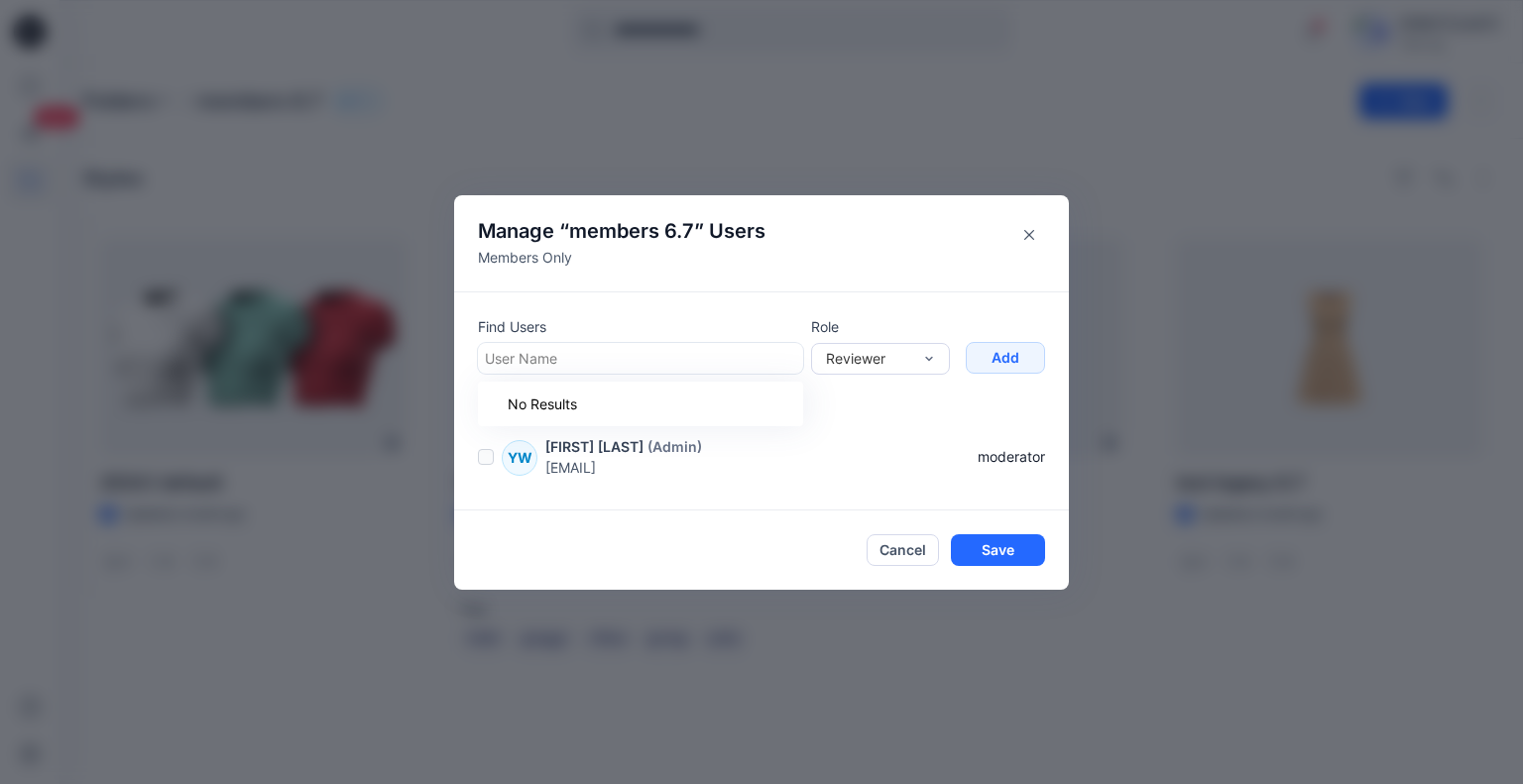click at bounding box center (641, 358) 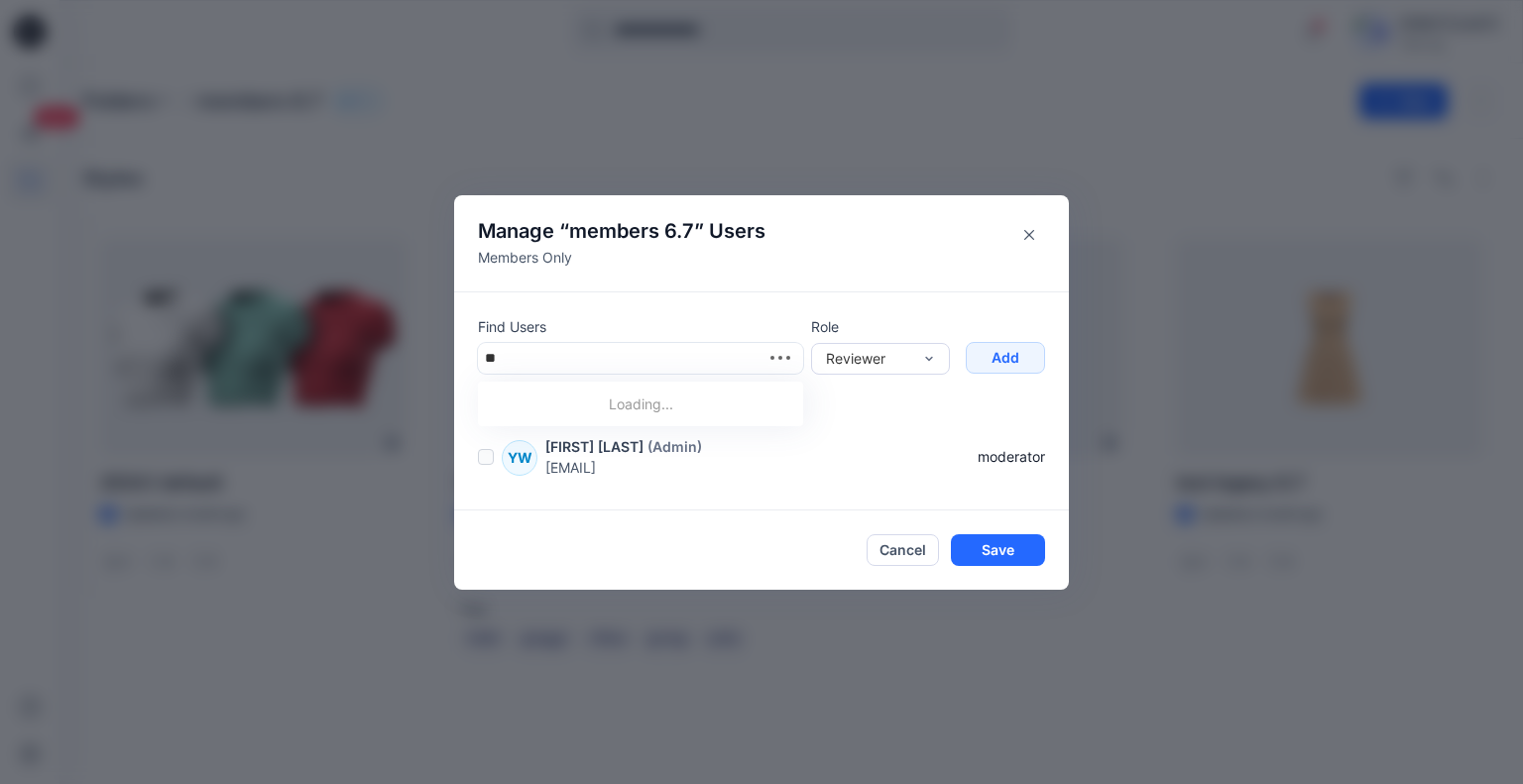 type on "***" 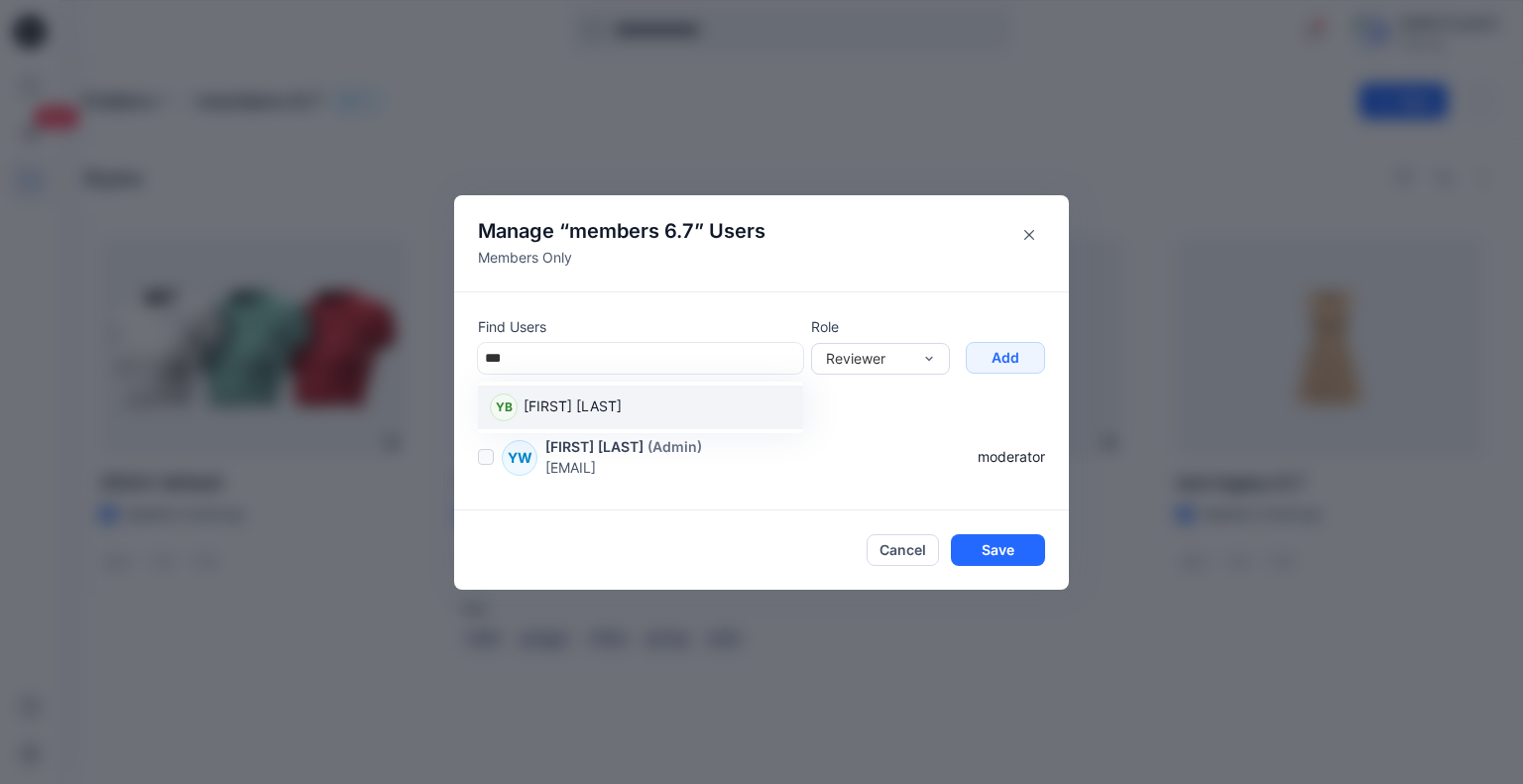 click on "Yuliia Baranova" at bounding box center (572, 408) 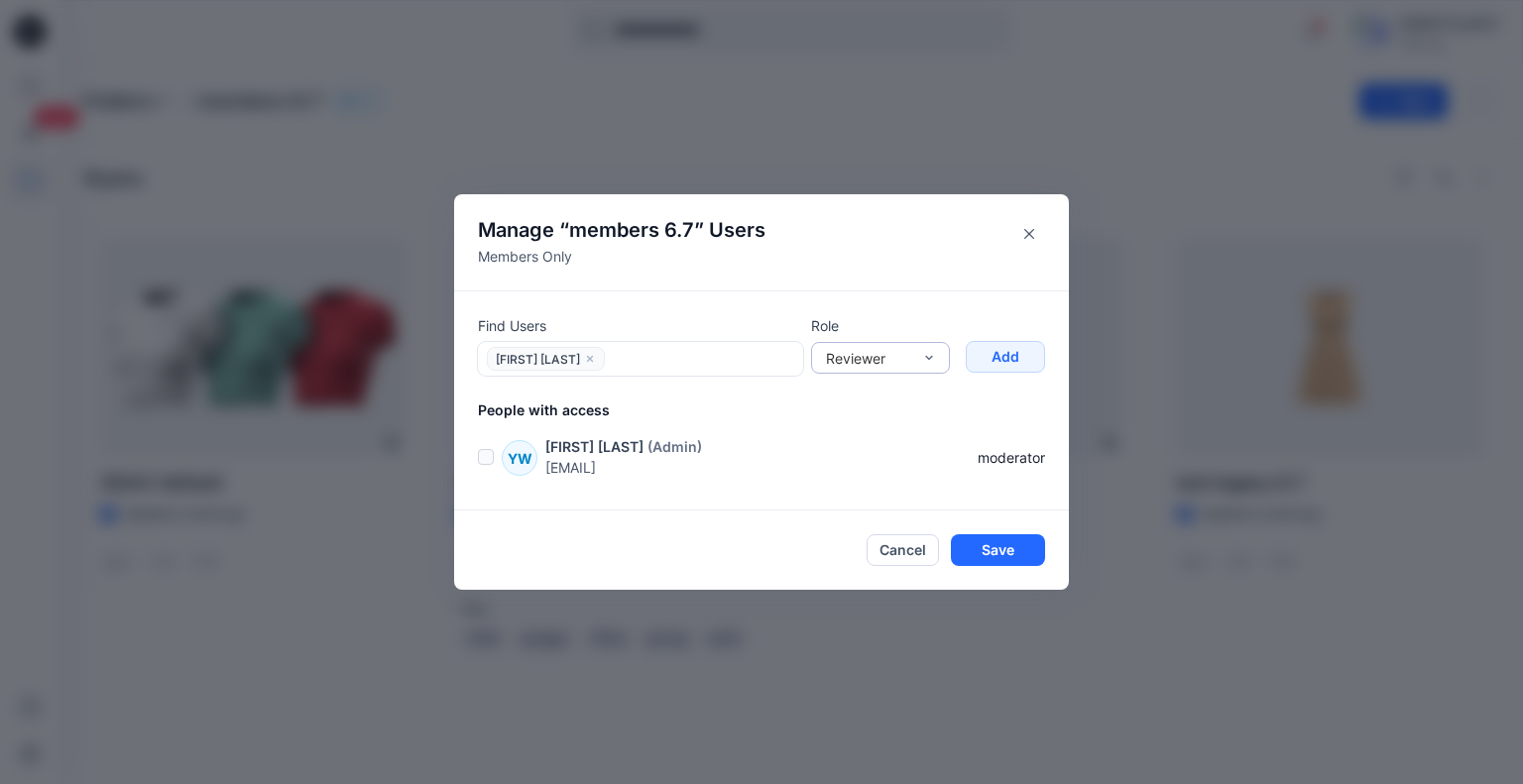 click on "Reviewer" at bounding box center [880, 358] 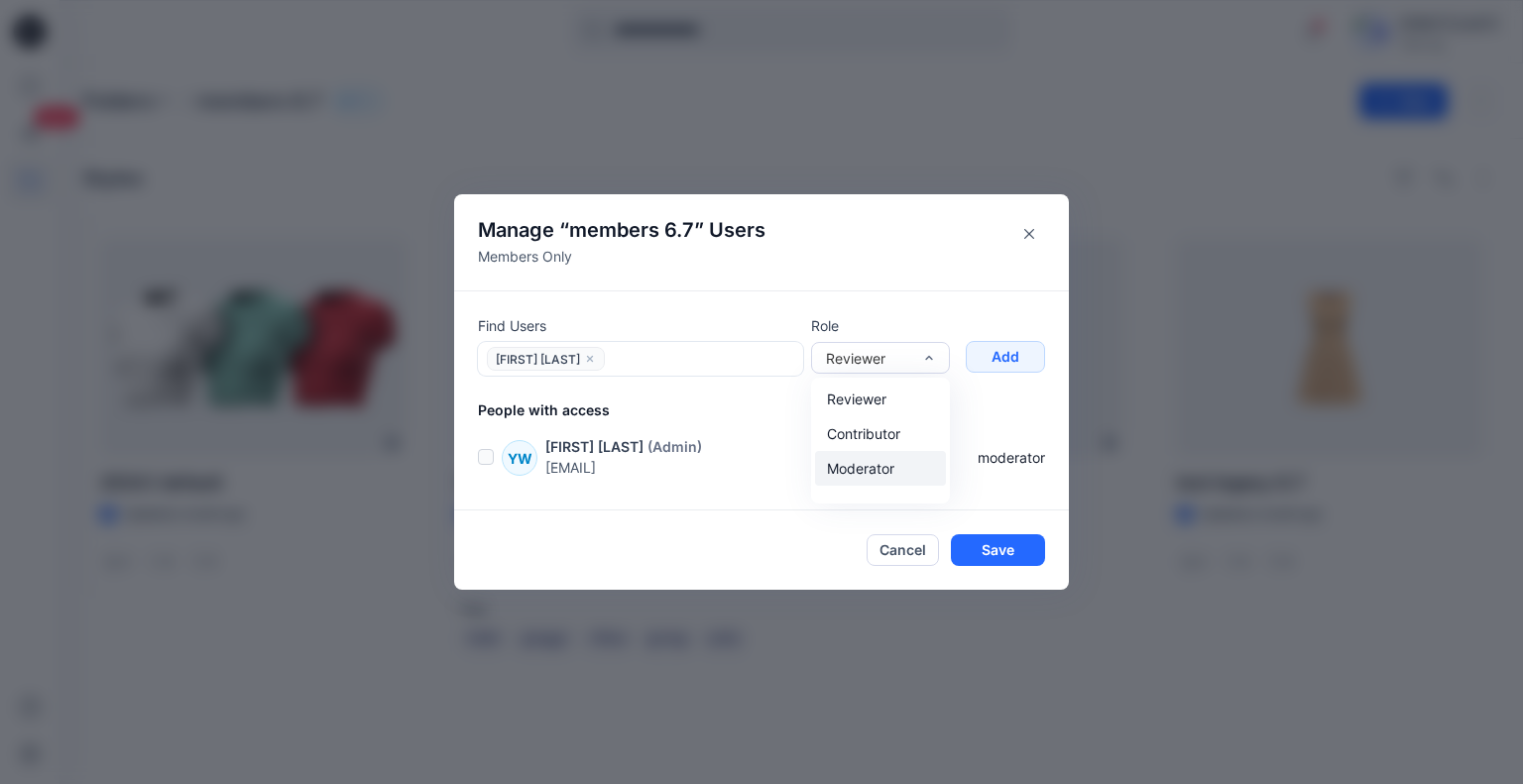 click on "Moderator" at bounding box center (880, 468) 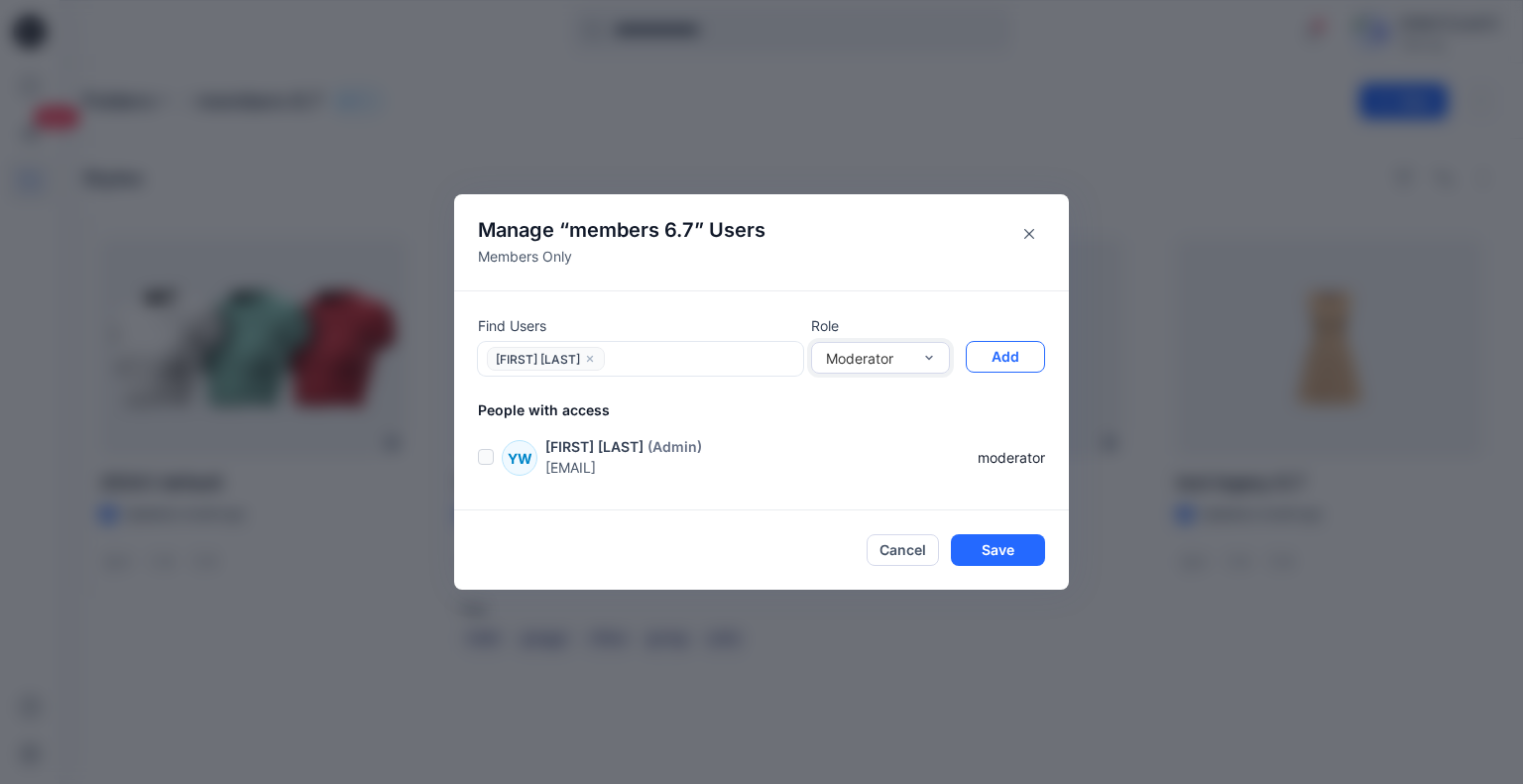 click on "Add" at bounding box center (1005, 357) 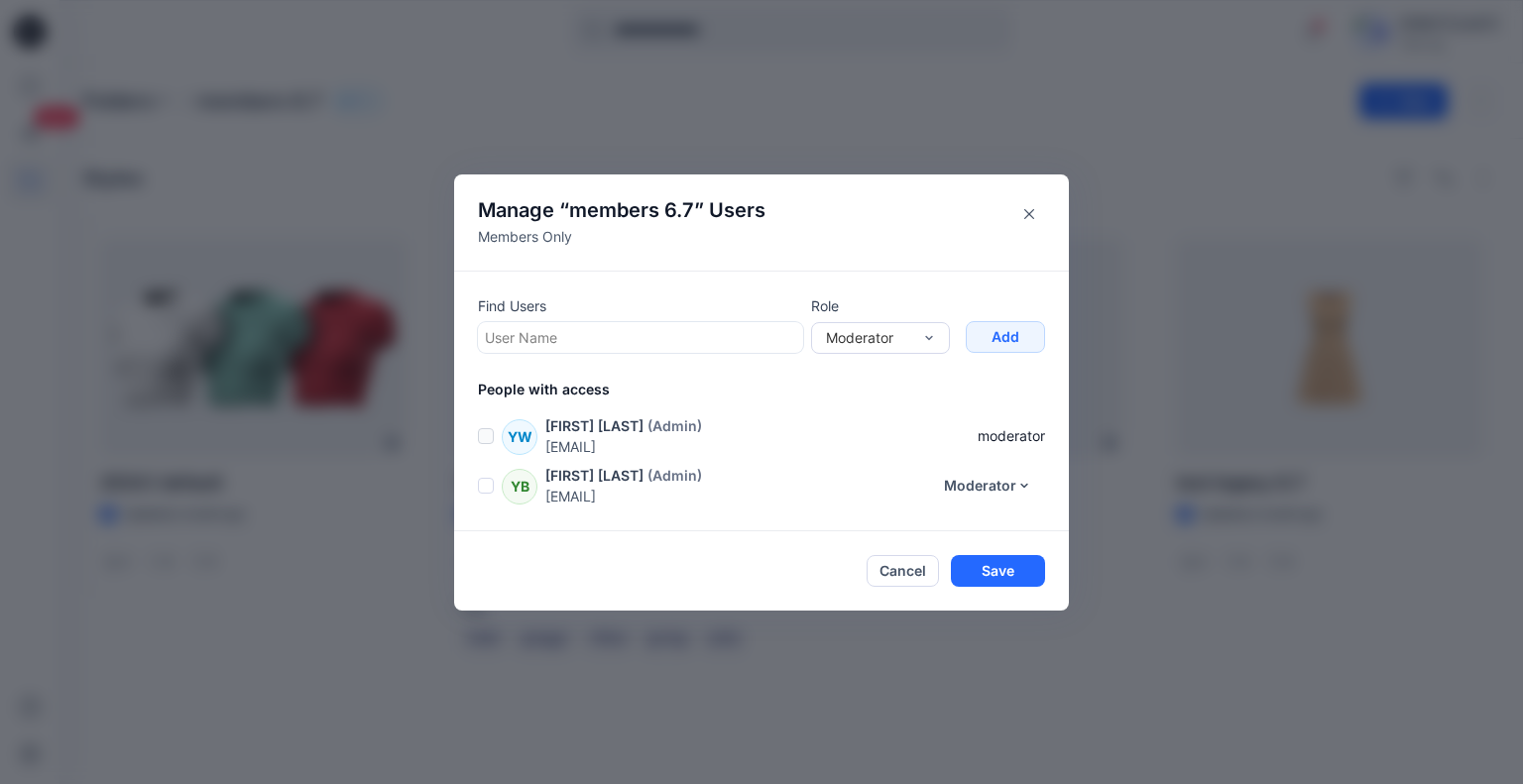drag, startPoint x: 1006, startPoint y: 572, endPoint x: 887, endPoint y: 485, distance: 147.41099 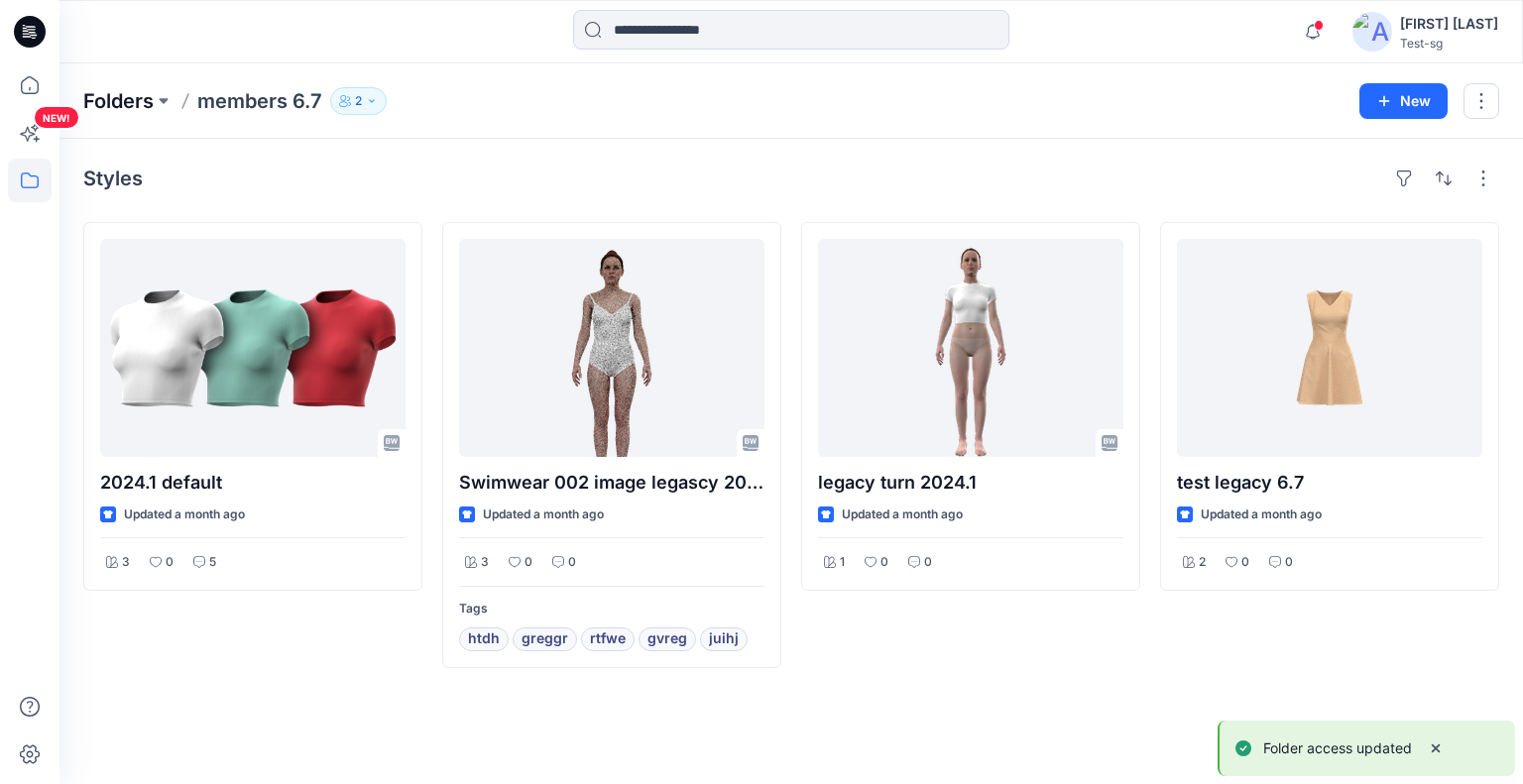 click on "Folders" at bounding box center (118, 101) 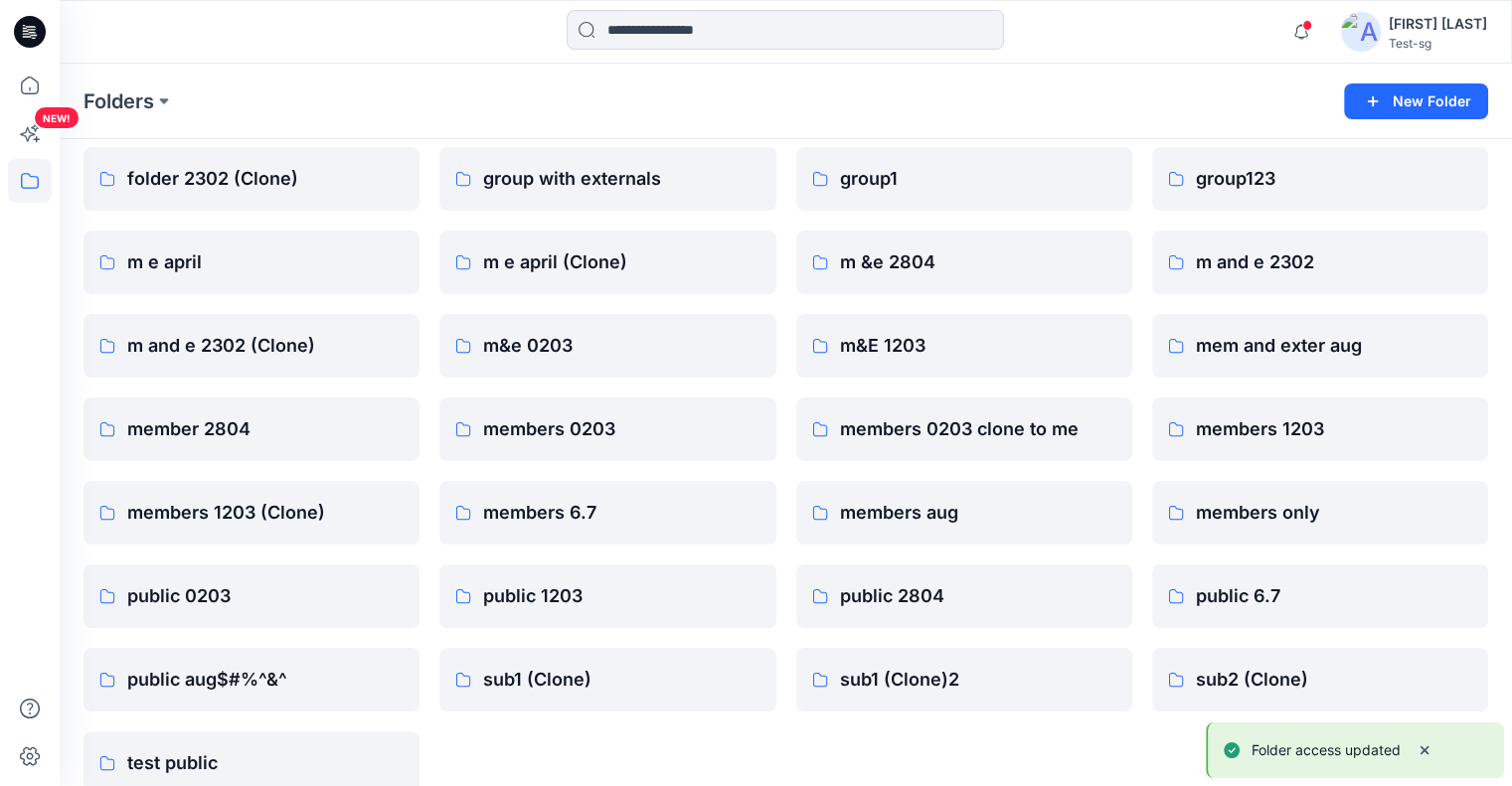 scroll, scrollTop: 270, scrollLeft: 0, axis: vertical 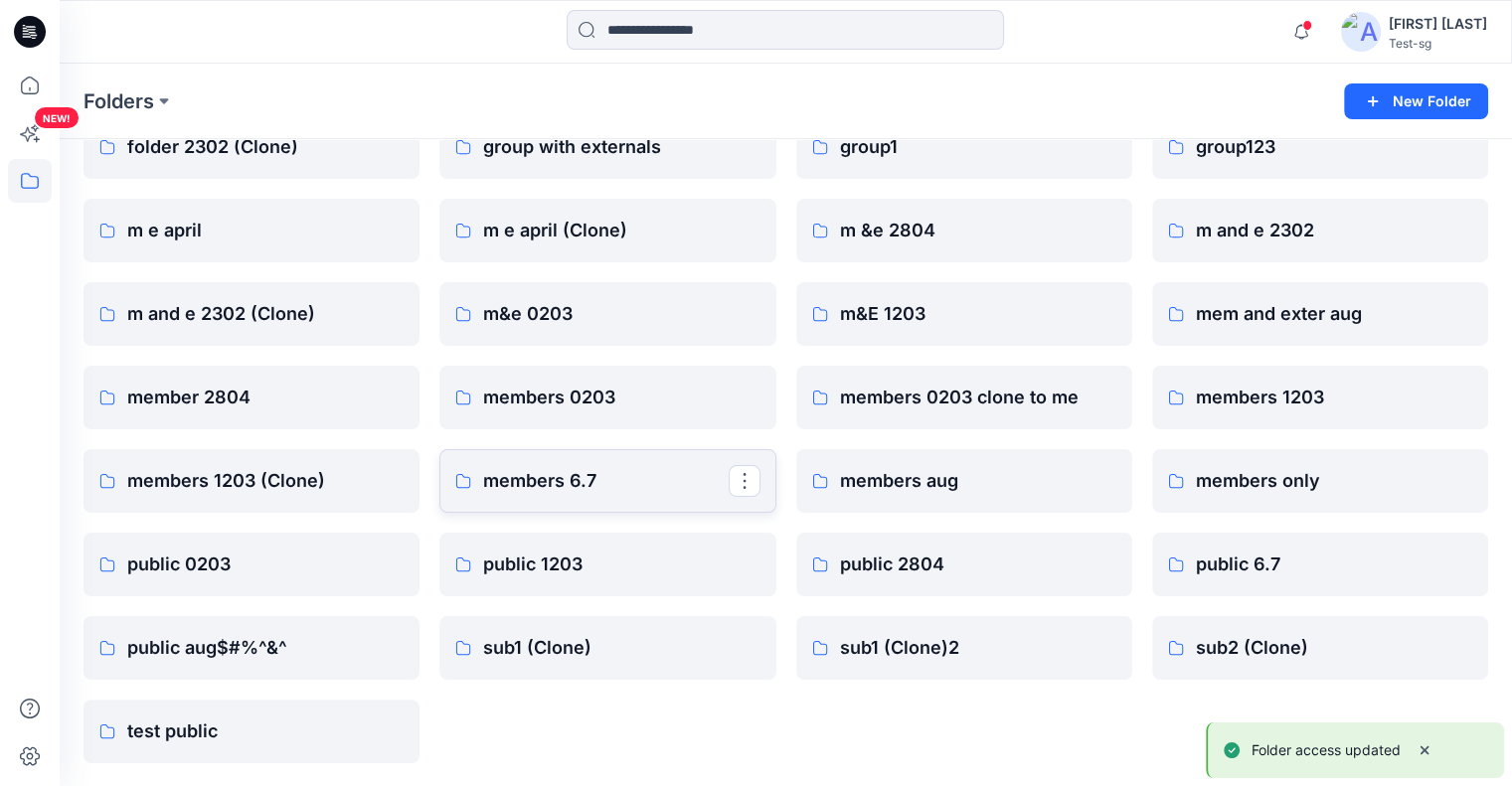 click on "members 6.7" at bounding box center (605, 481) 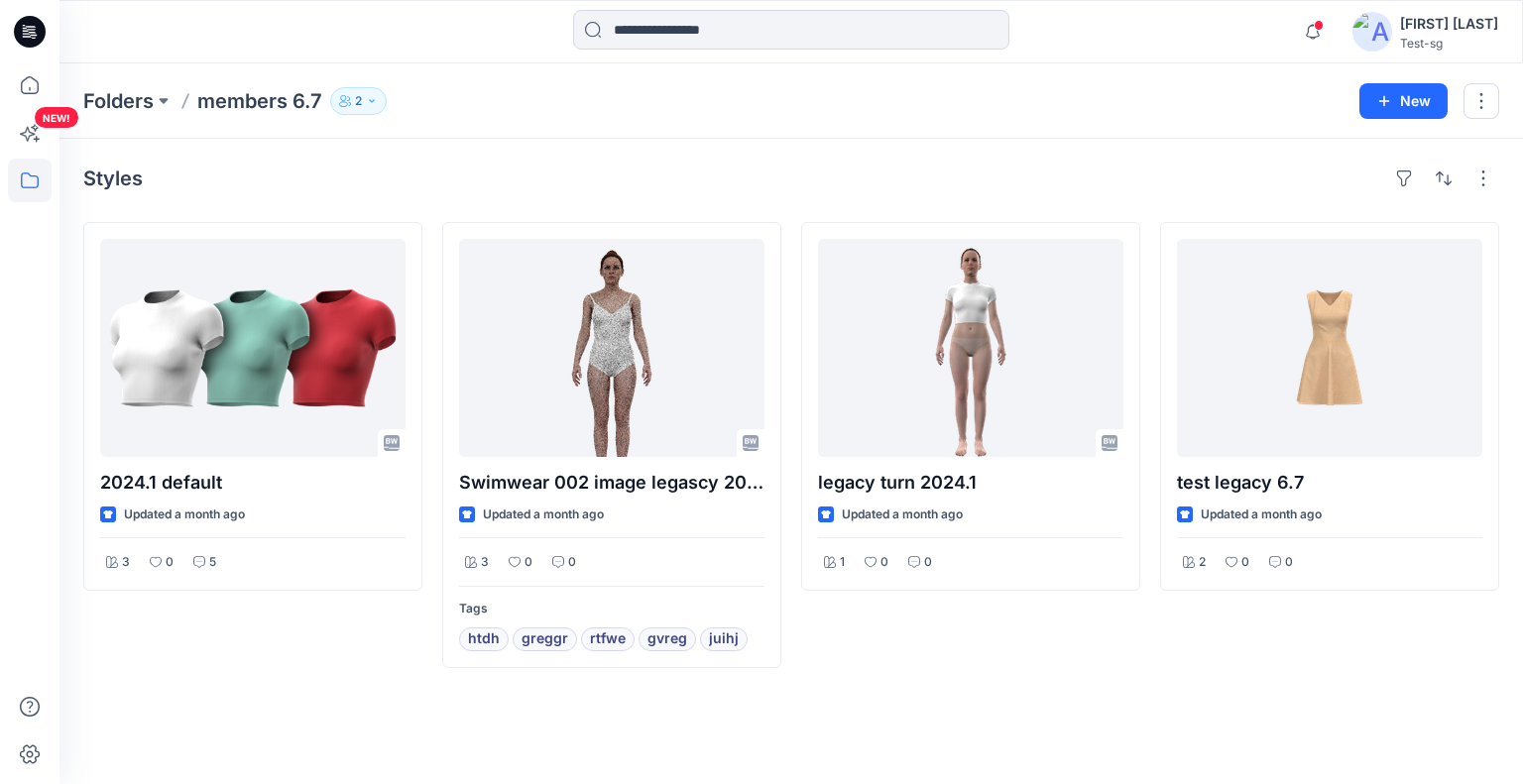 click 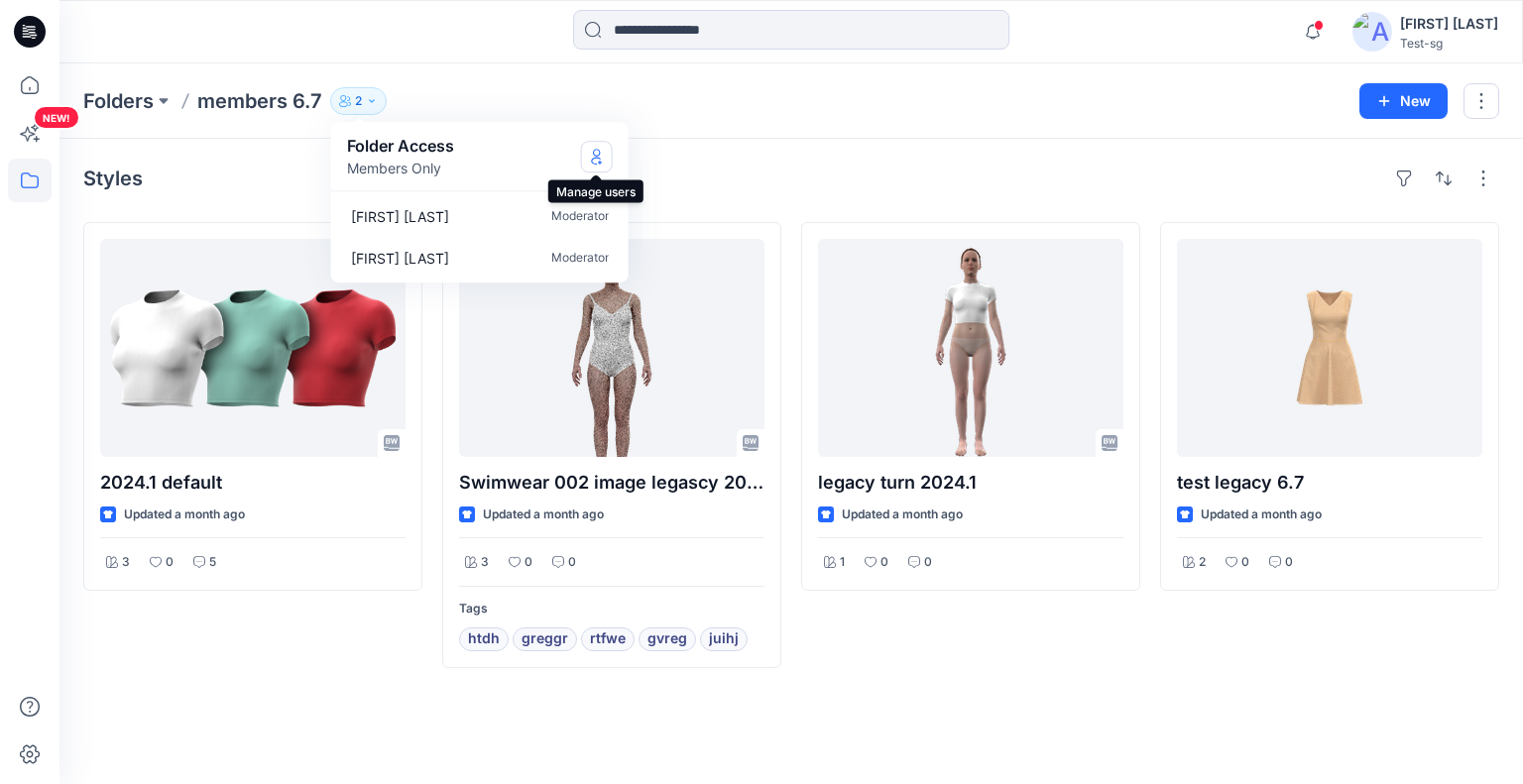click 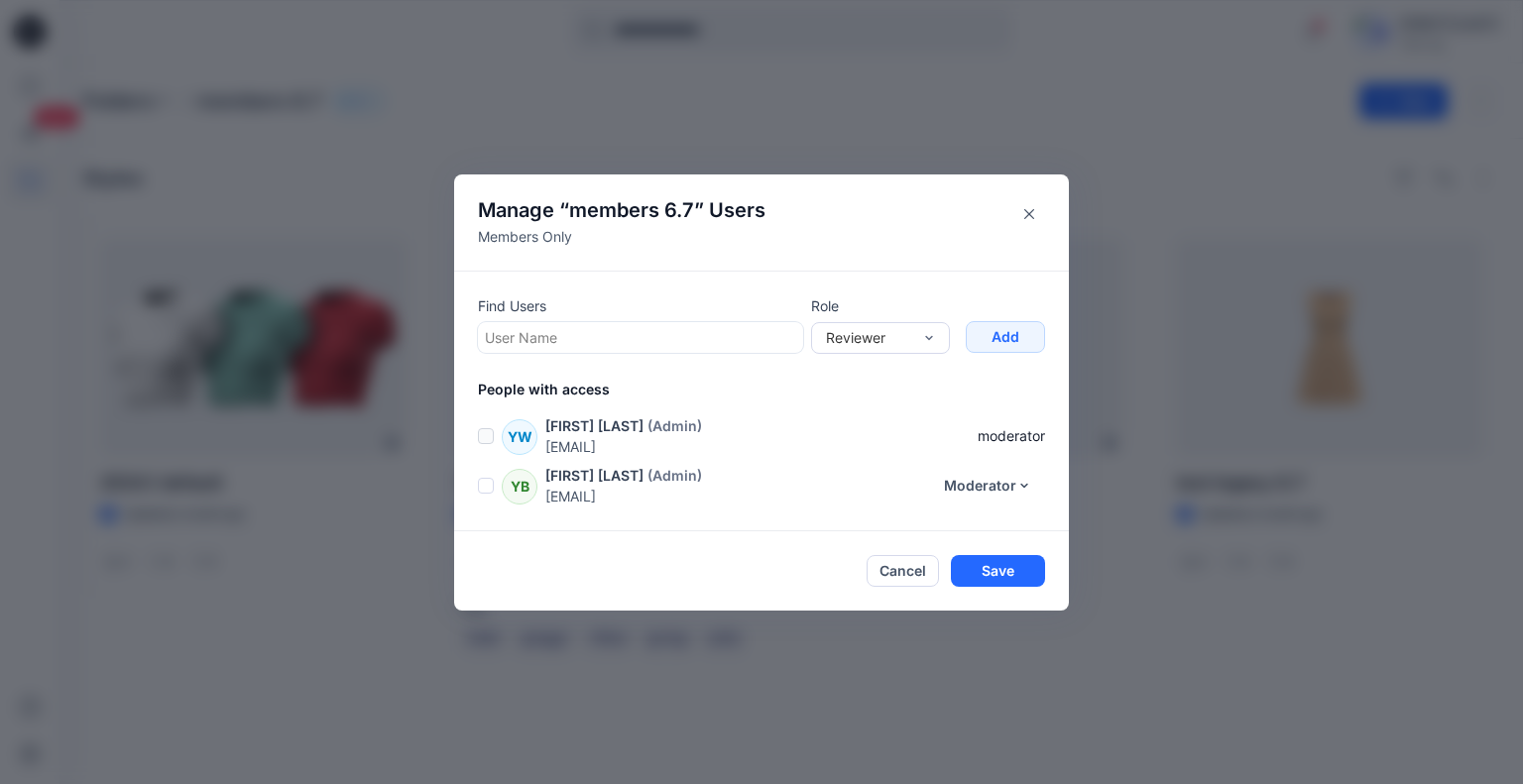click at bounding box center (641, 337) 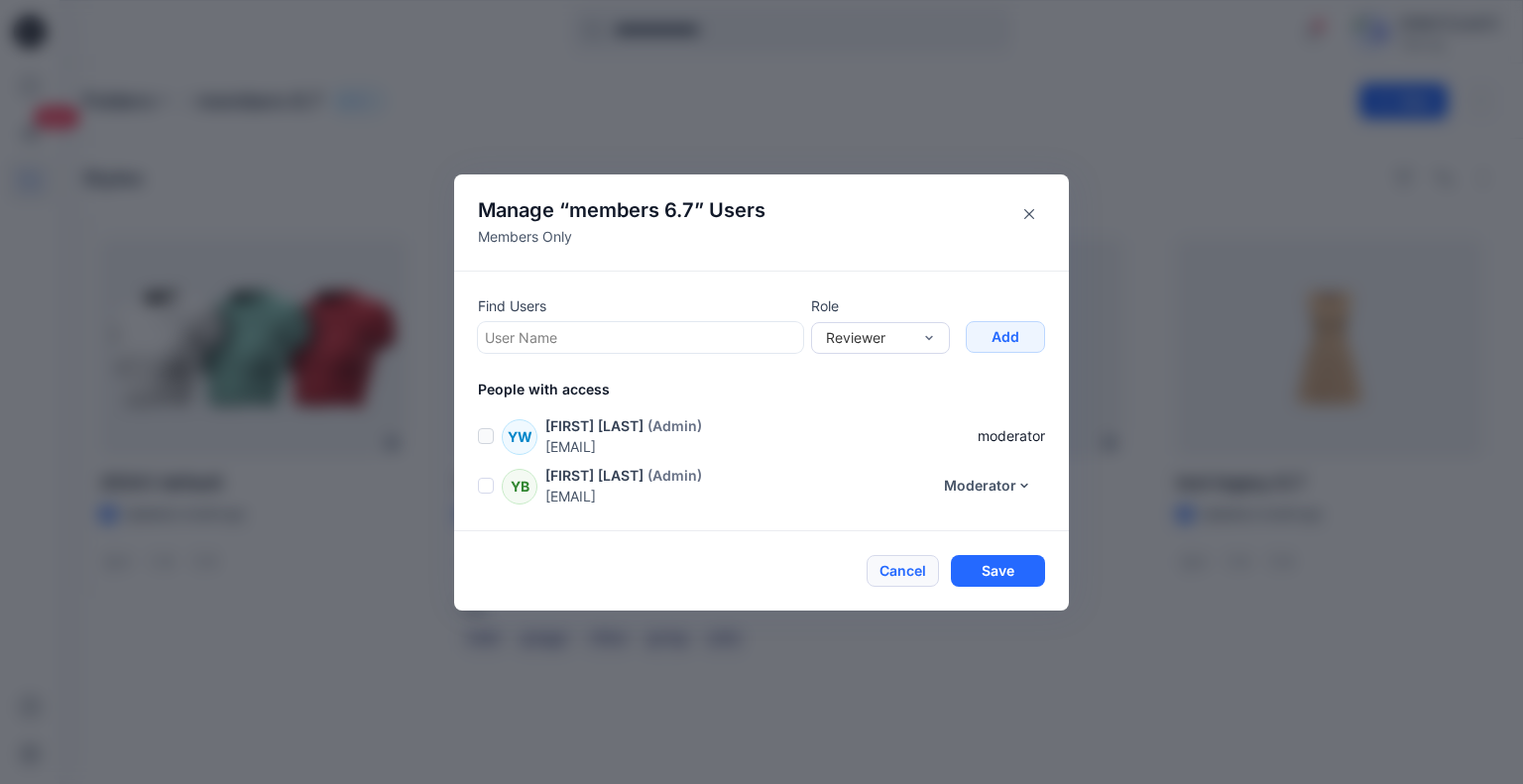 click on "Cancel" at bounding box center [902, 571] 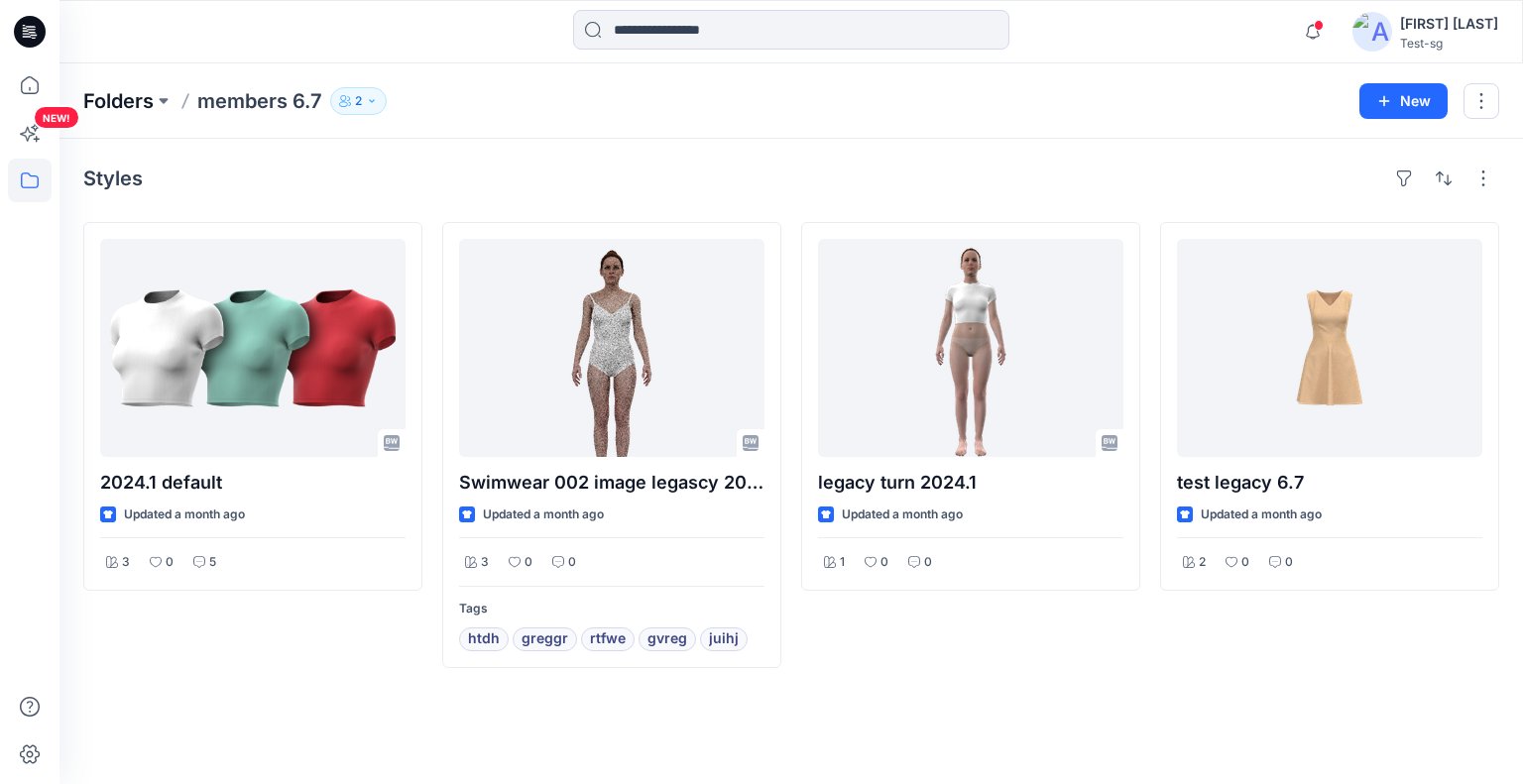 click on "Folders" at bounding box center (118, 101) 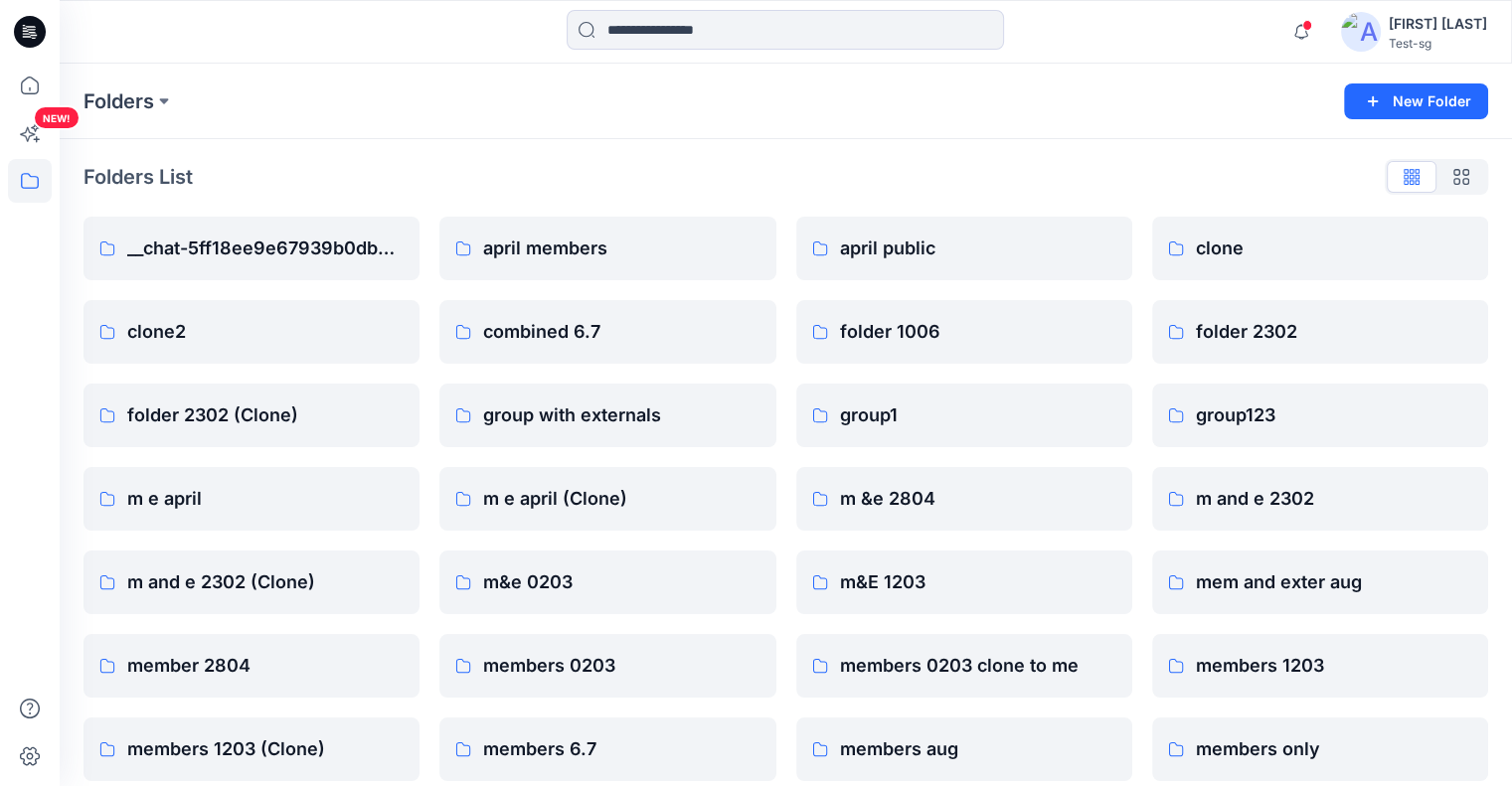scroll, scrollTop: 0, scrollLeft: 0, axis: both 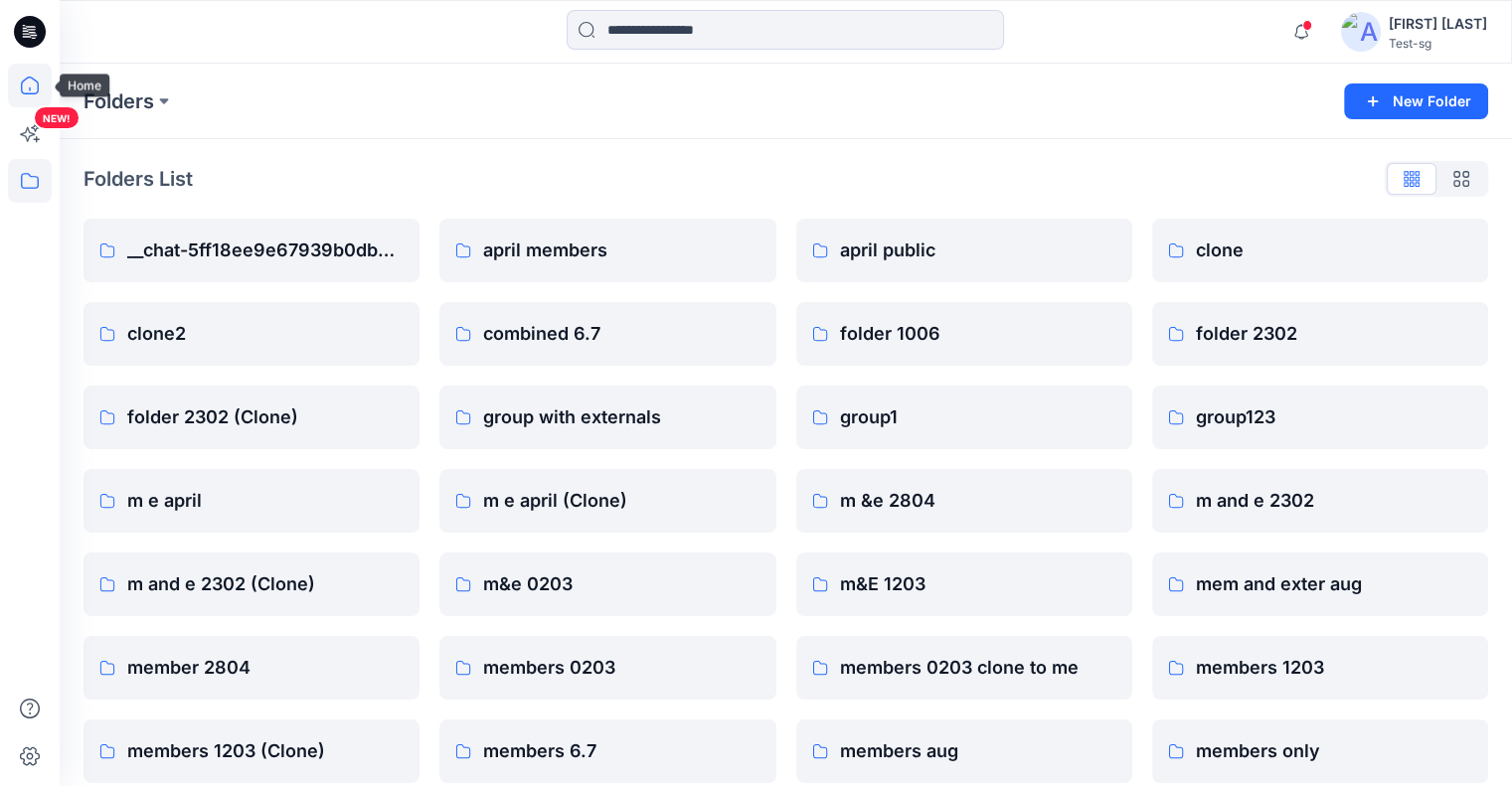 click 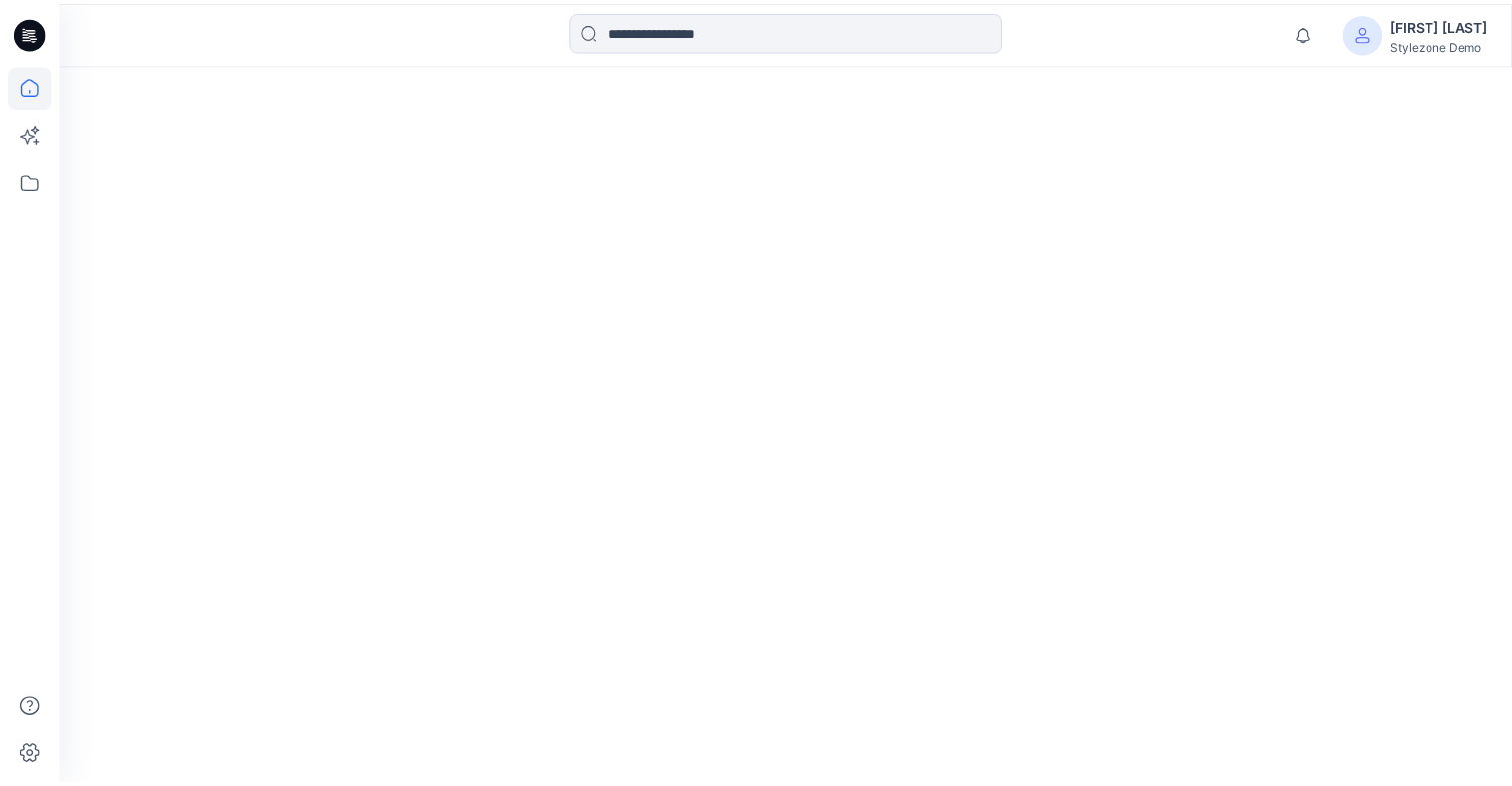 scroll, scrollTop: 0, scrollLeft: 0, axis: both 